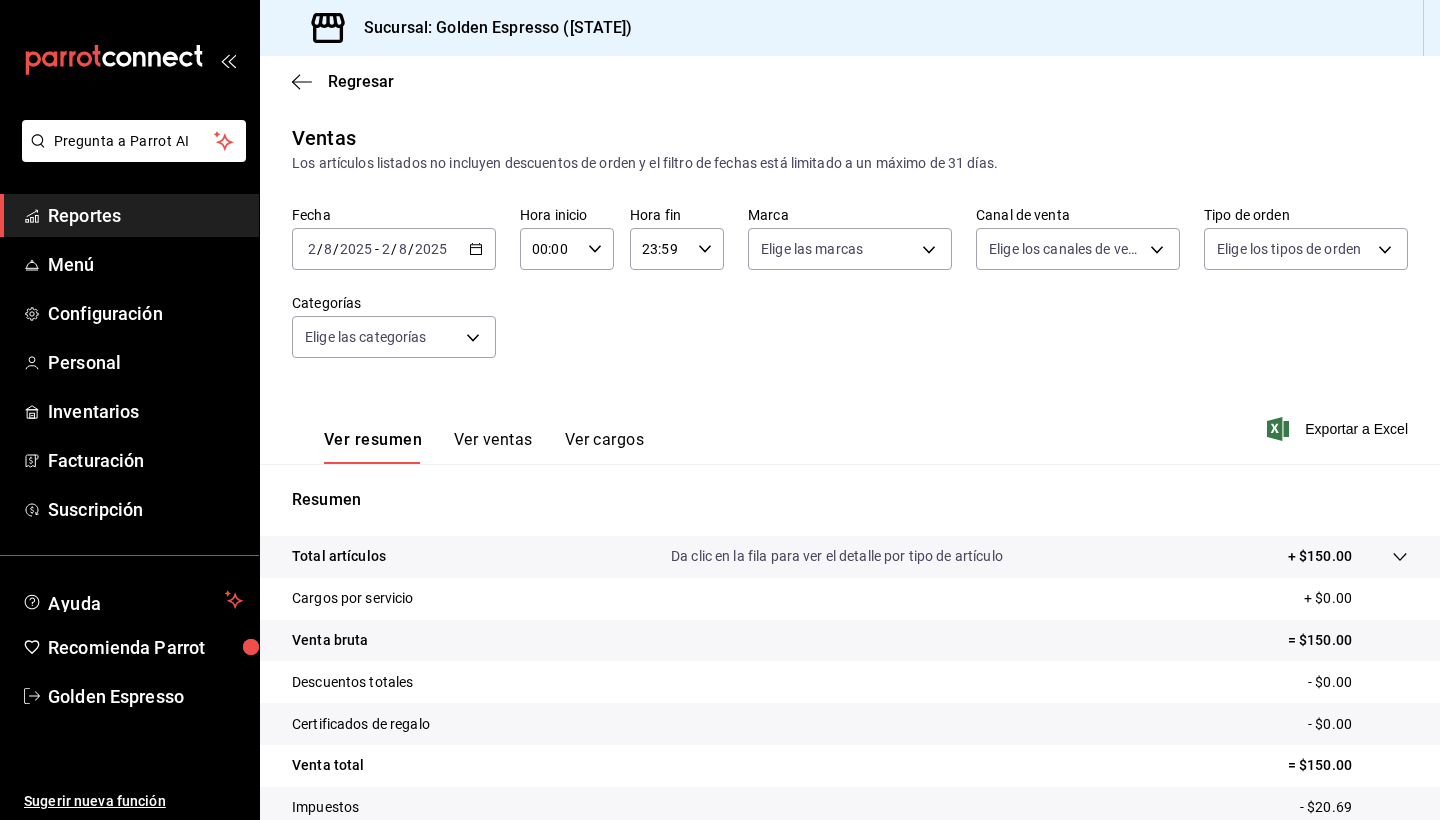 scroll, scrollTop: 0, scrollLeft: 0, axis: both 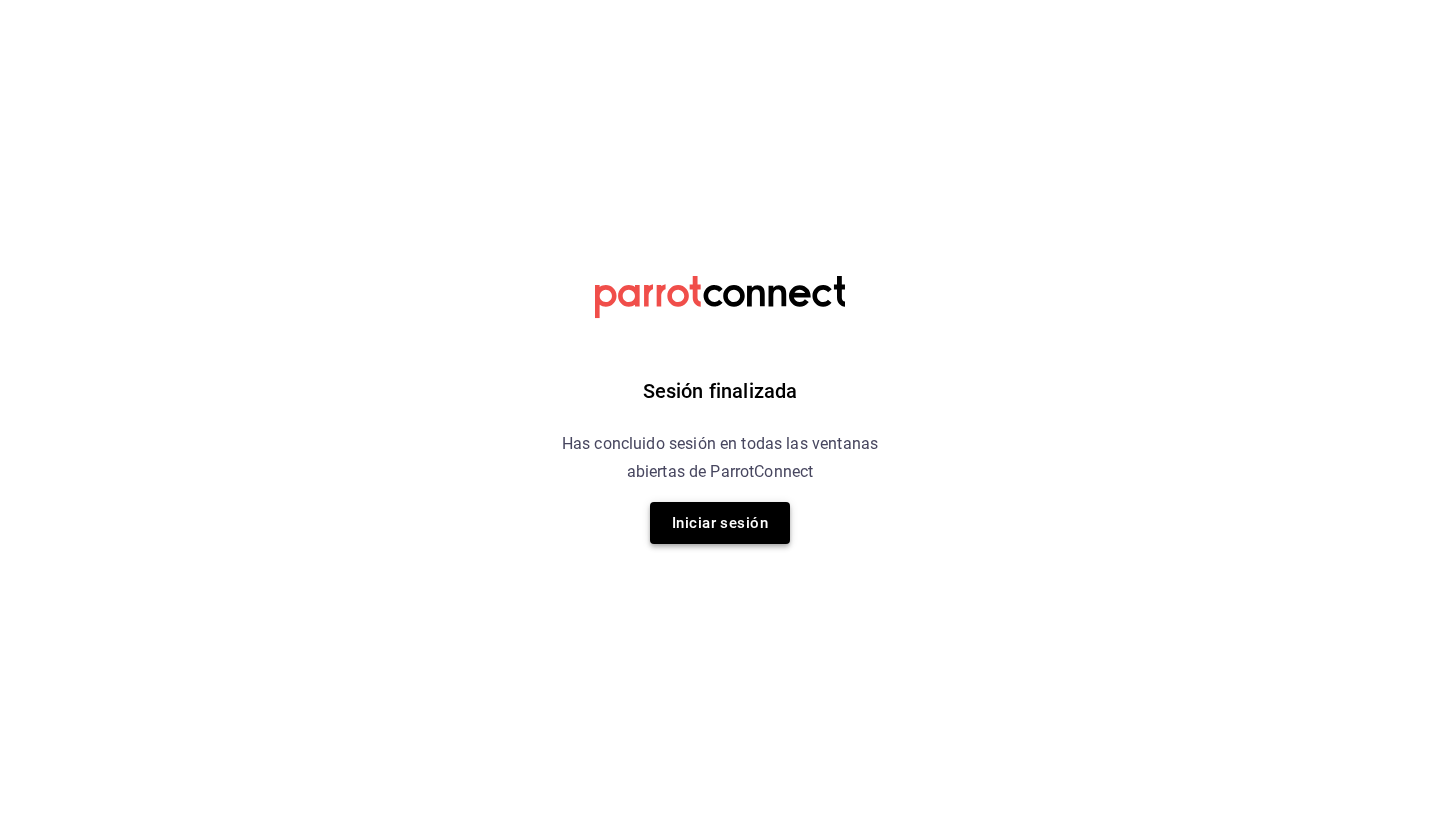 click on "Iniciar sesión" at bounding box center [720, 523] 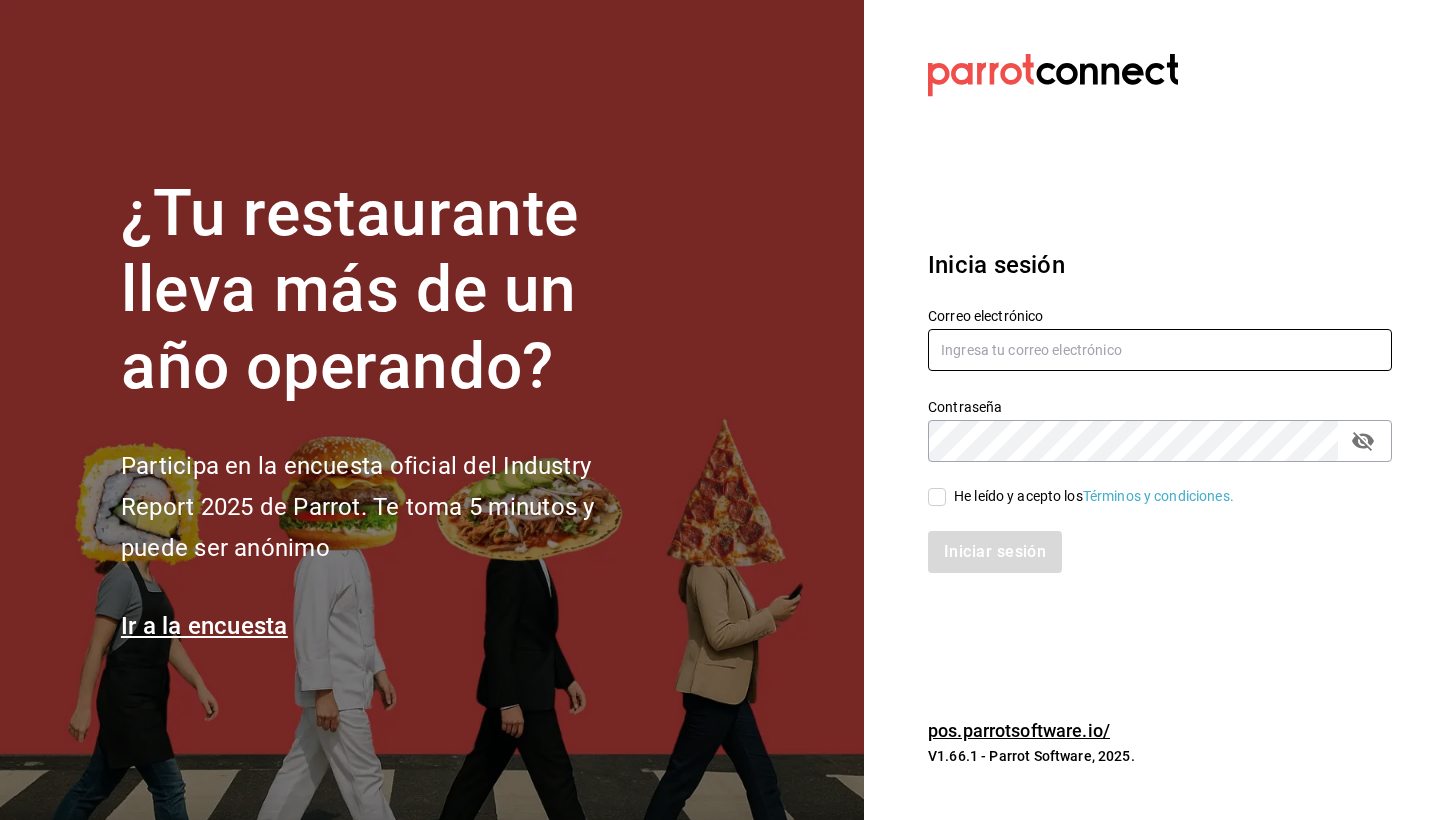type on "goldenespressocafe@gmail.com" 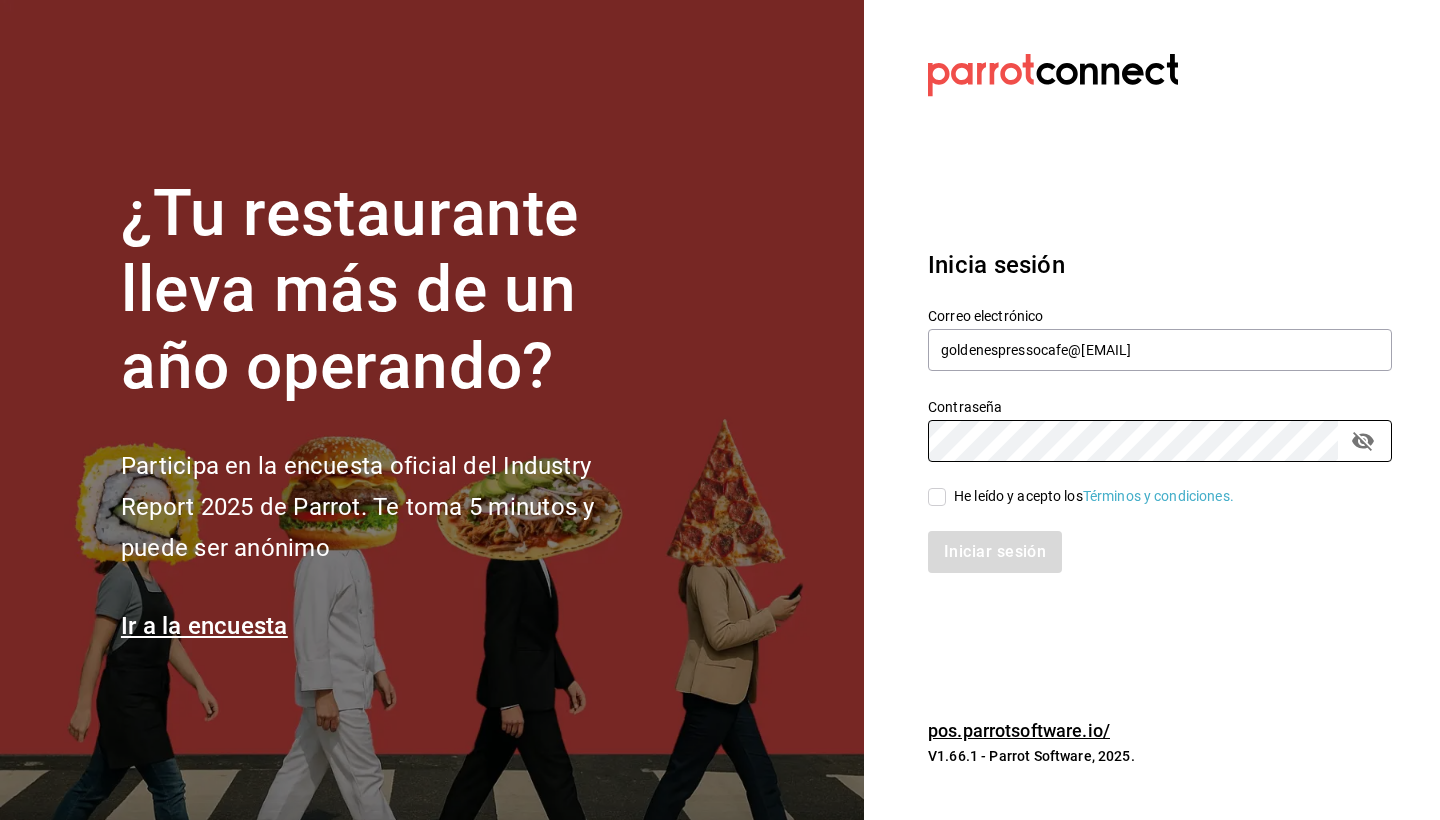click on "He leído y acepto los  Términos y condiciones." at bounding box center [937, 497] 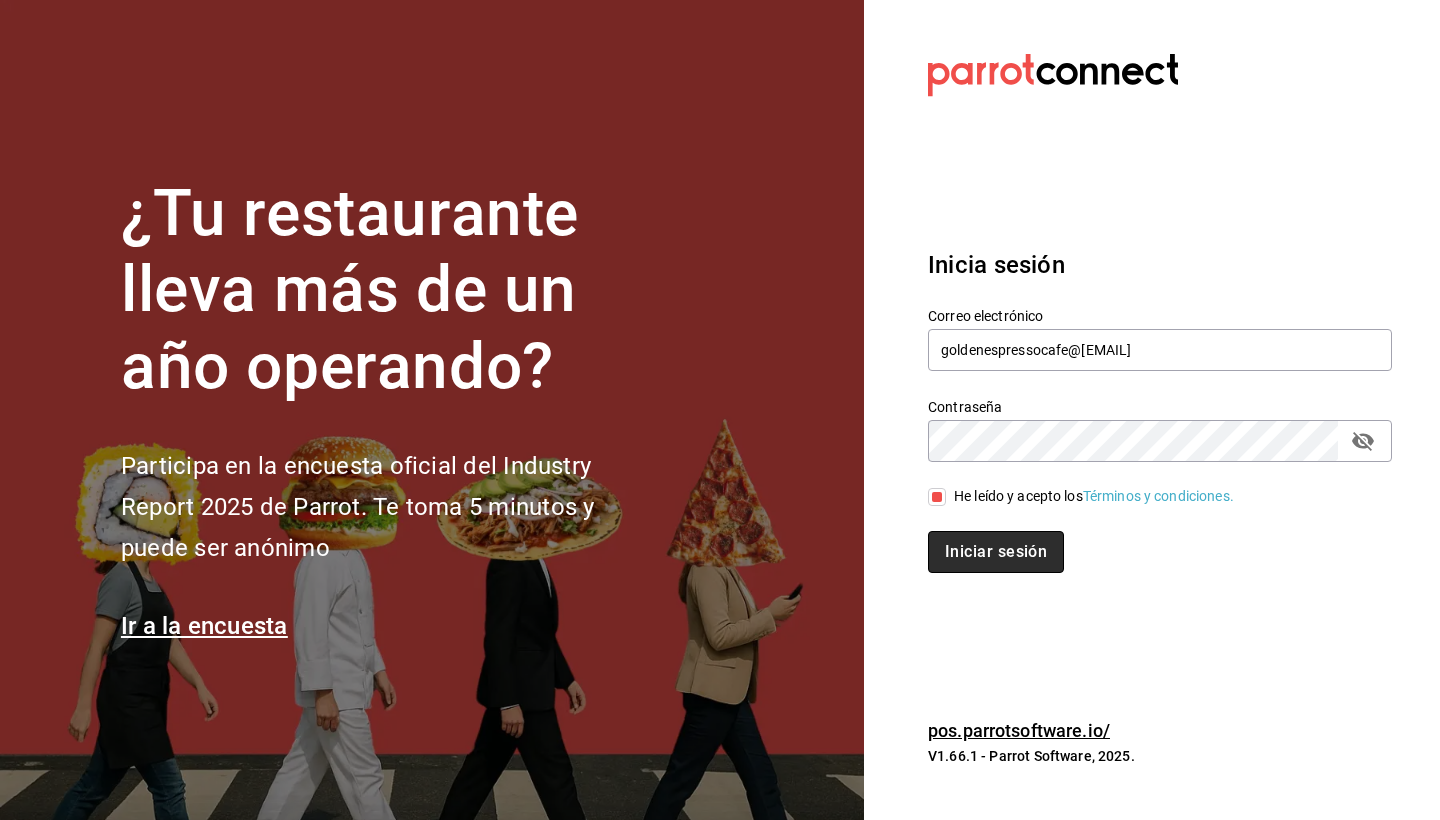 click on "Iniciar sesión" at bounding box center [996, 552] 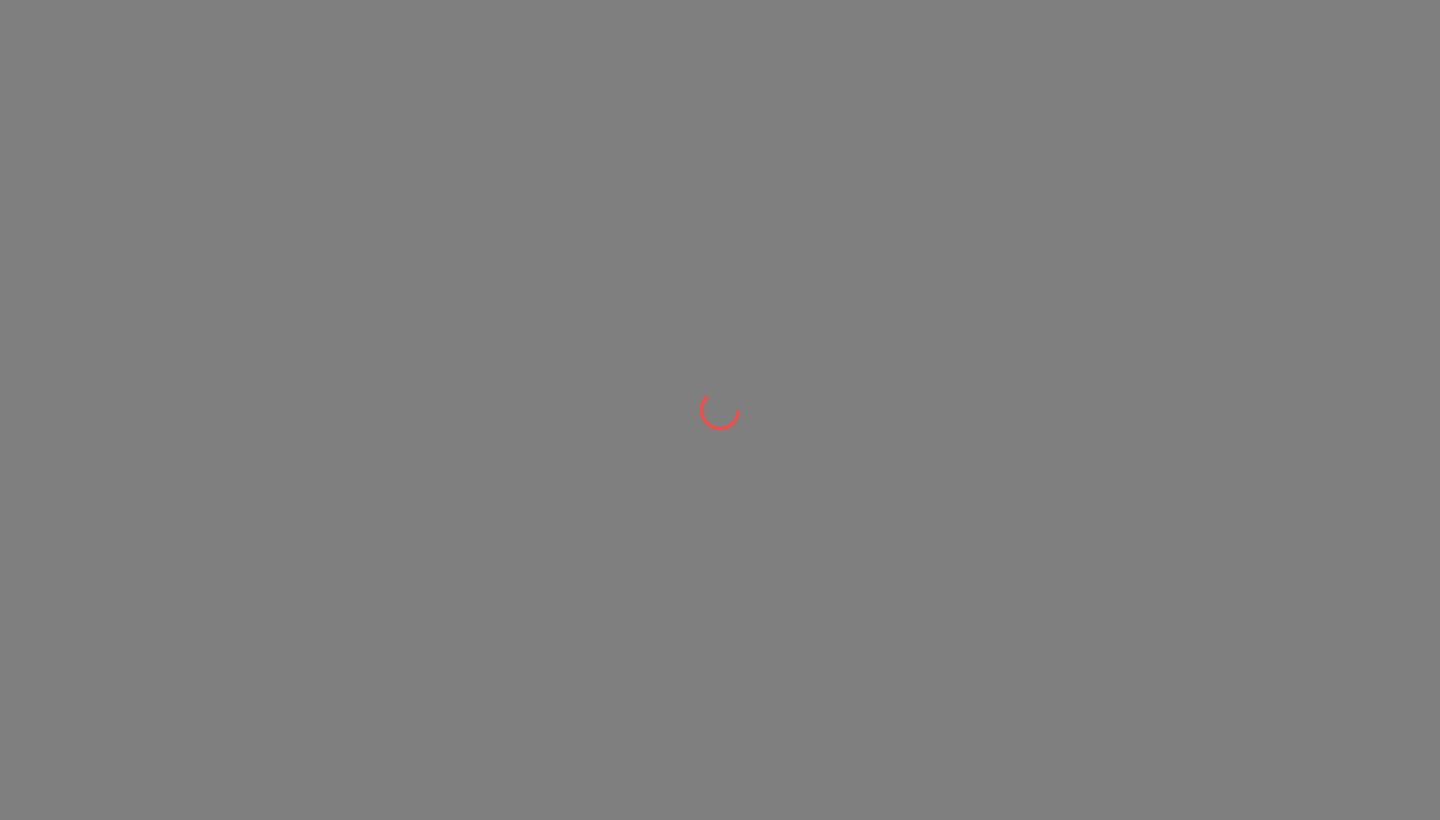 scroll, scrollTop: 0, scrollLeft: 0, axis: both 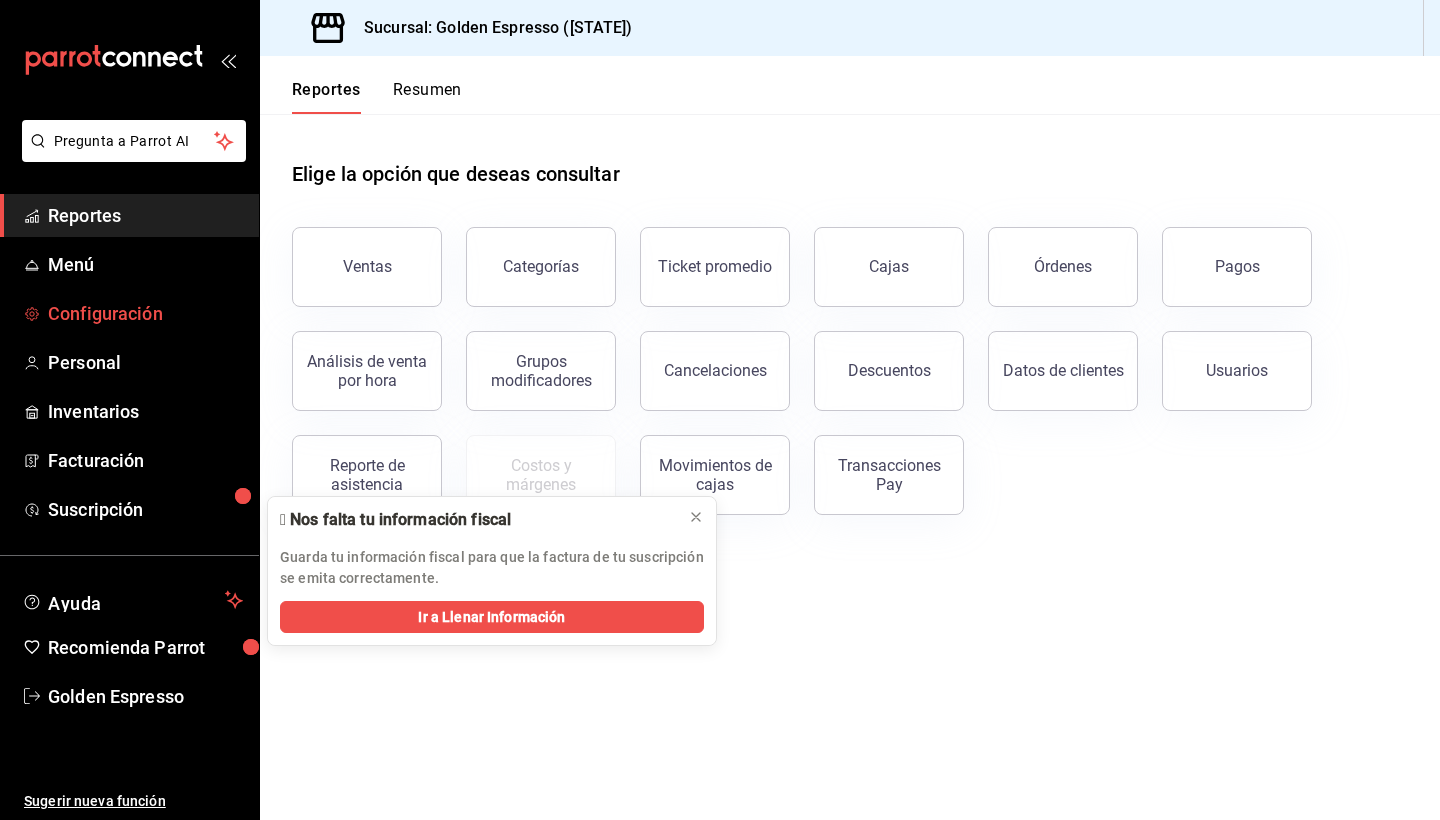 click on "Configuración" at bounding box center [145, 313] 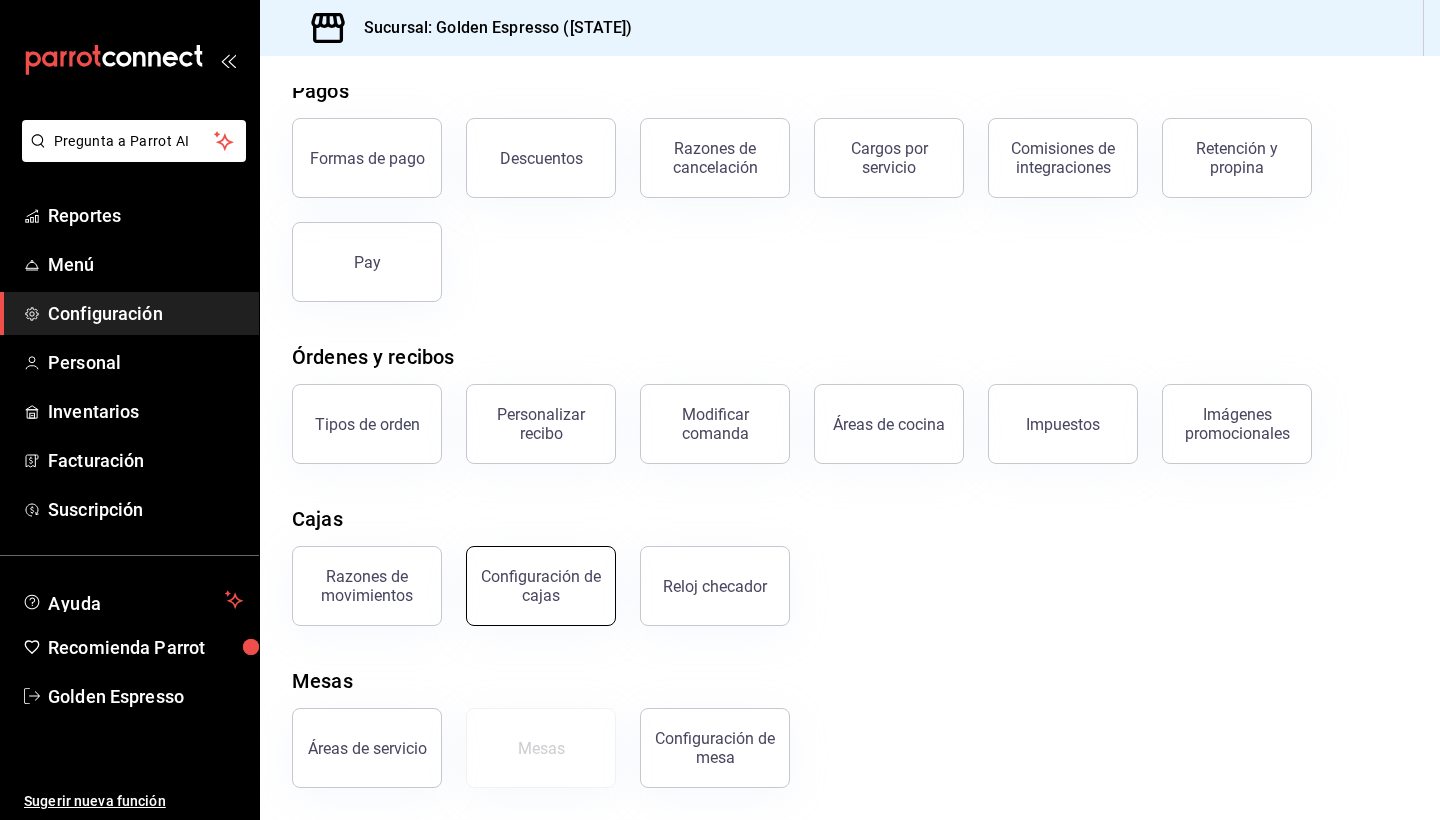 scroll, scrollTop: 90, scrollLeft: 0, axis: vertical 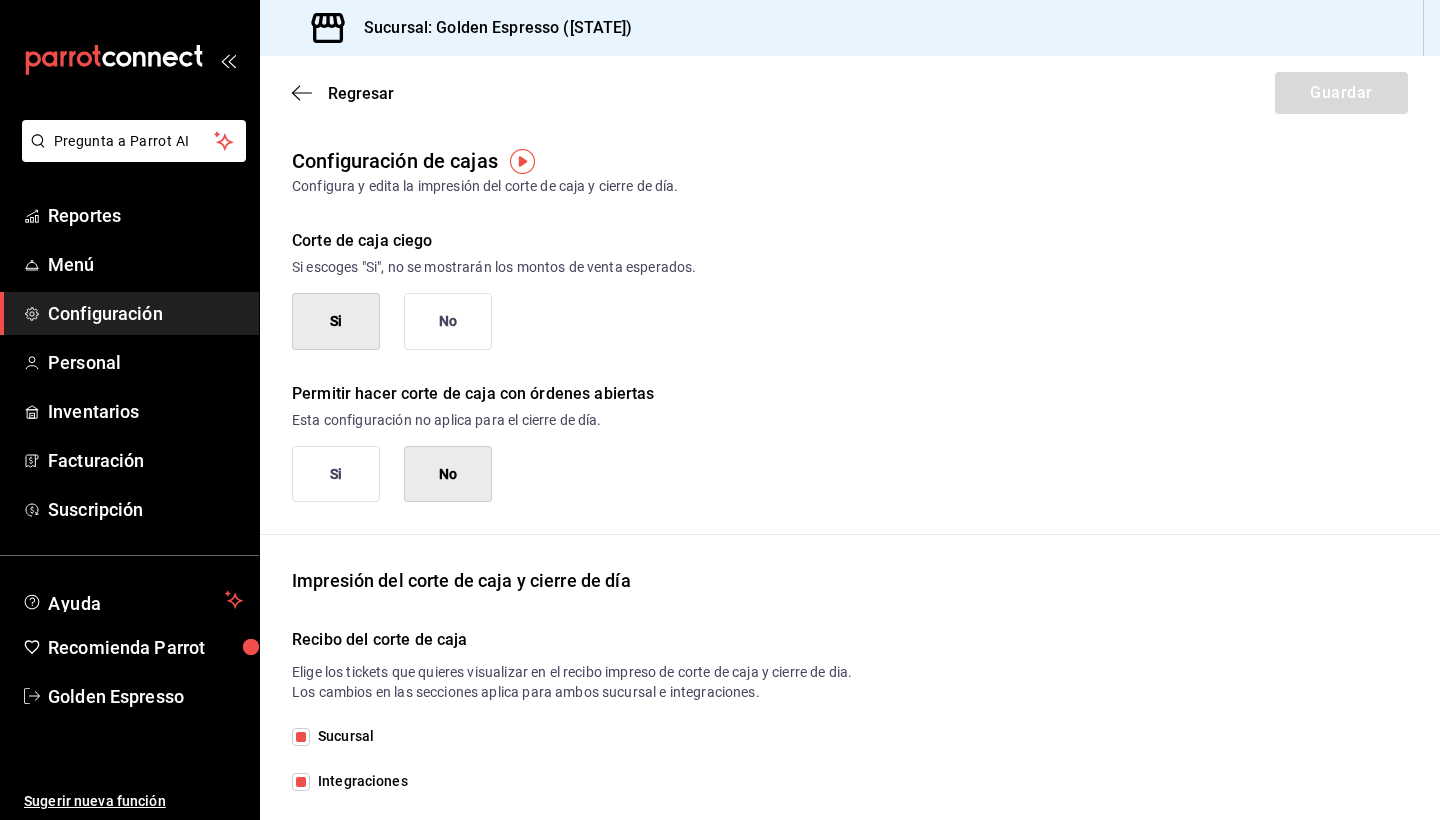 click on "Configuración" at bounding box center (145, 313) 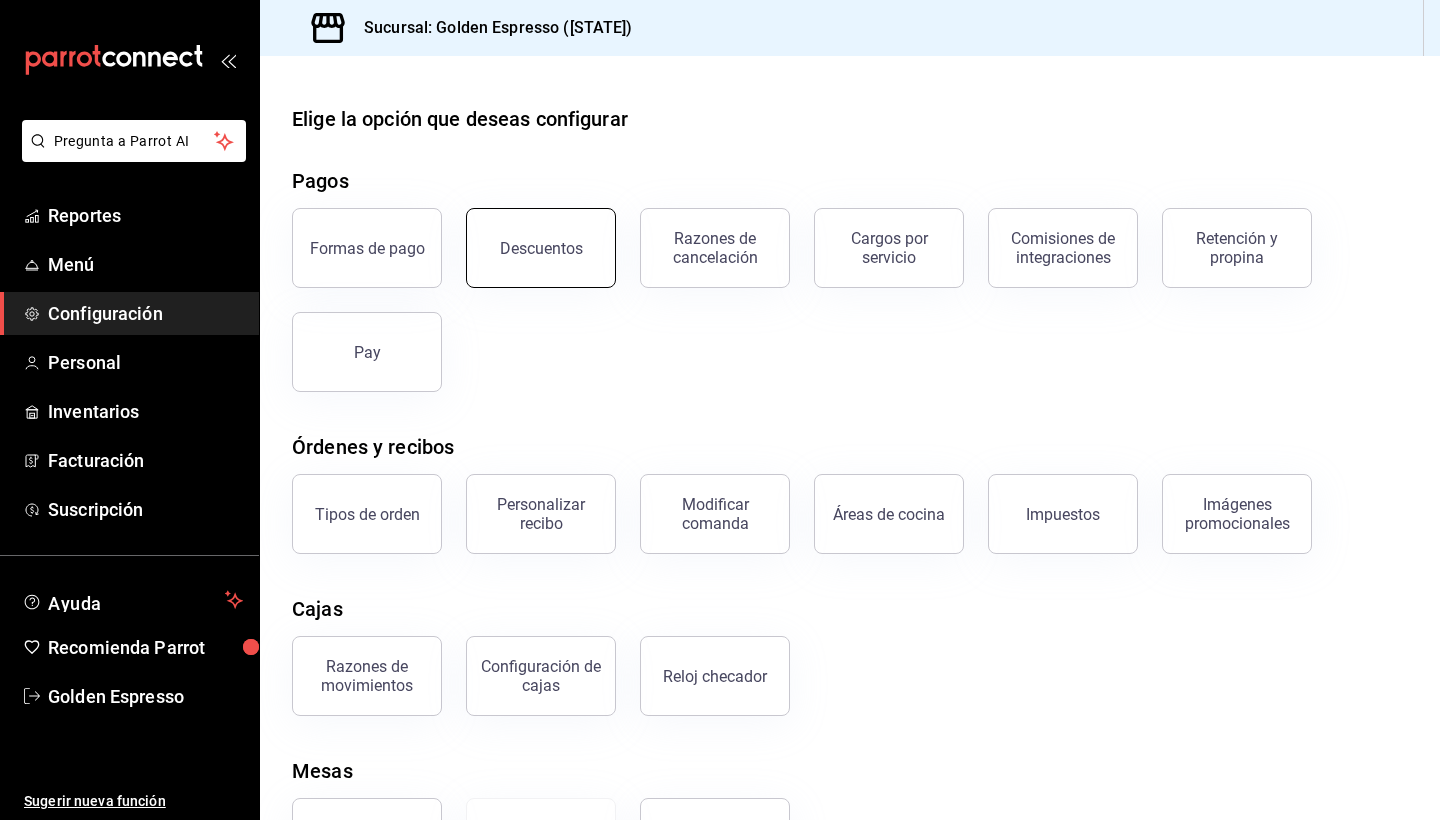 click on "Descuentos" at bounding box center [541, 248] 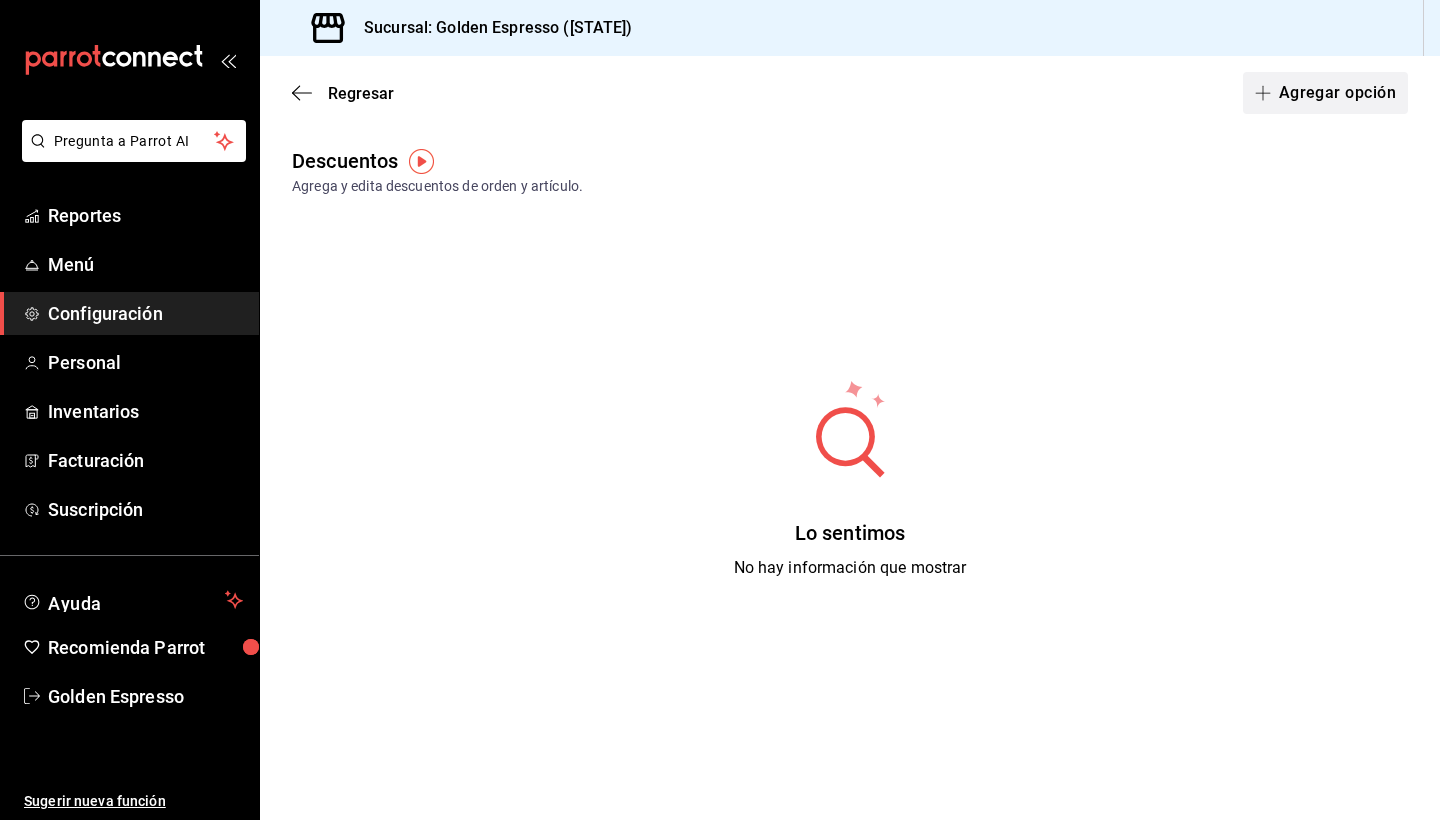 click on "Agregar opción" at bounding box center (1325, 93) 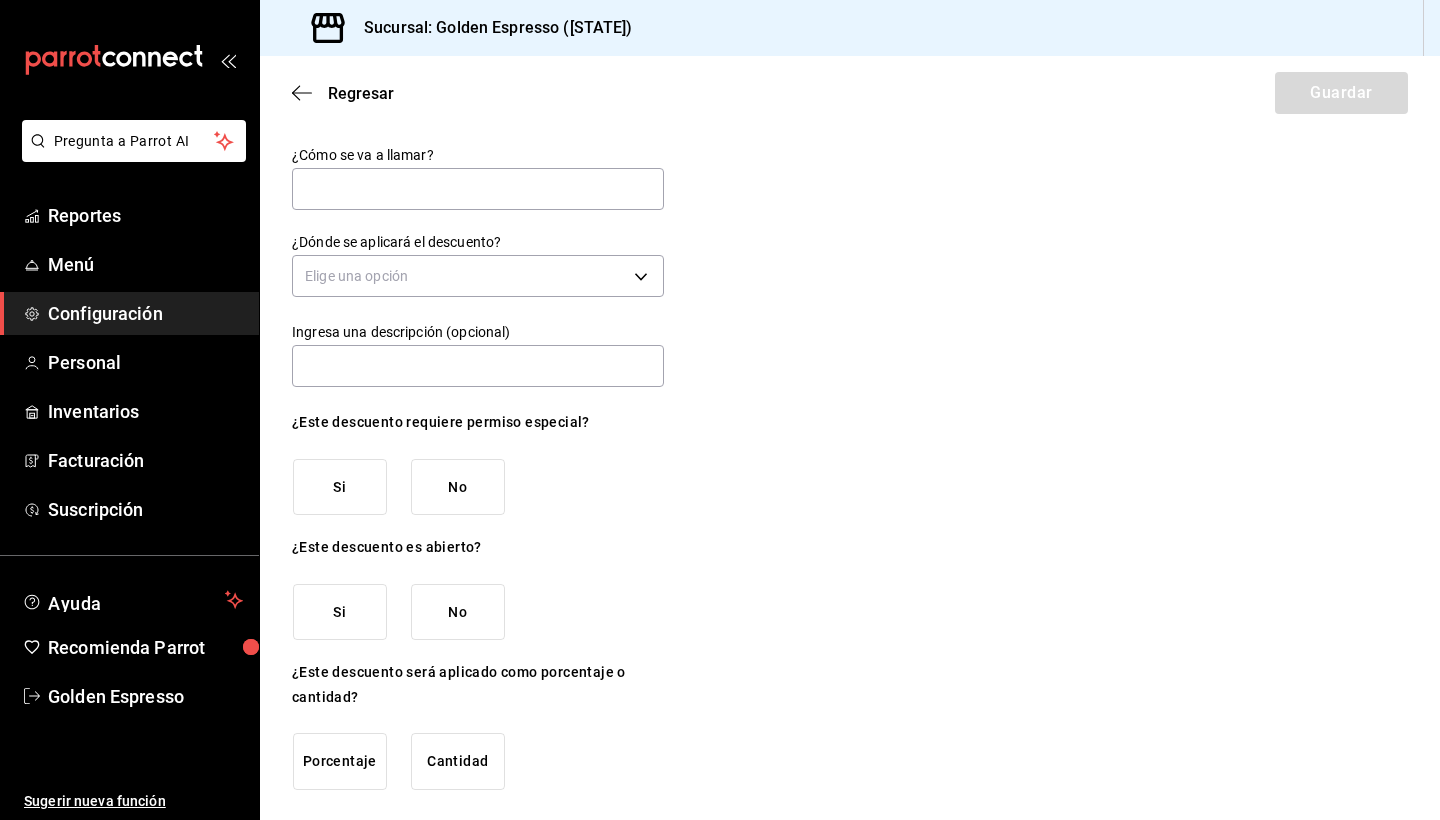 type on "d" 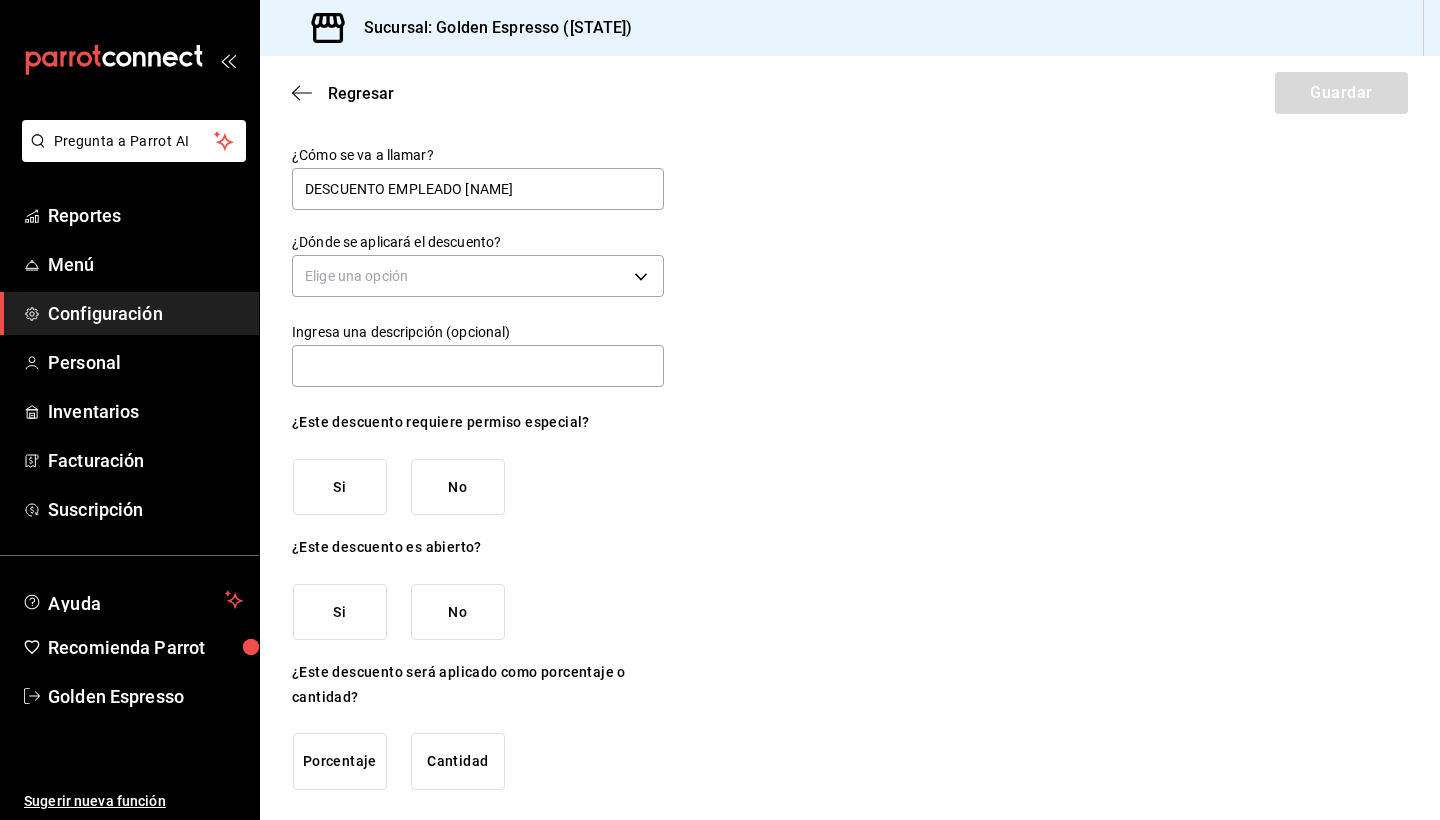 type on "DESCUENTO EMPLEADO [NAME]" 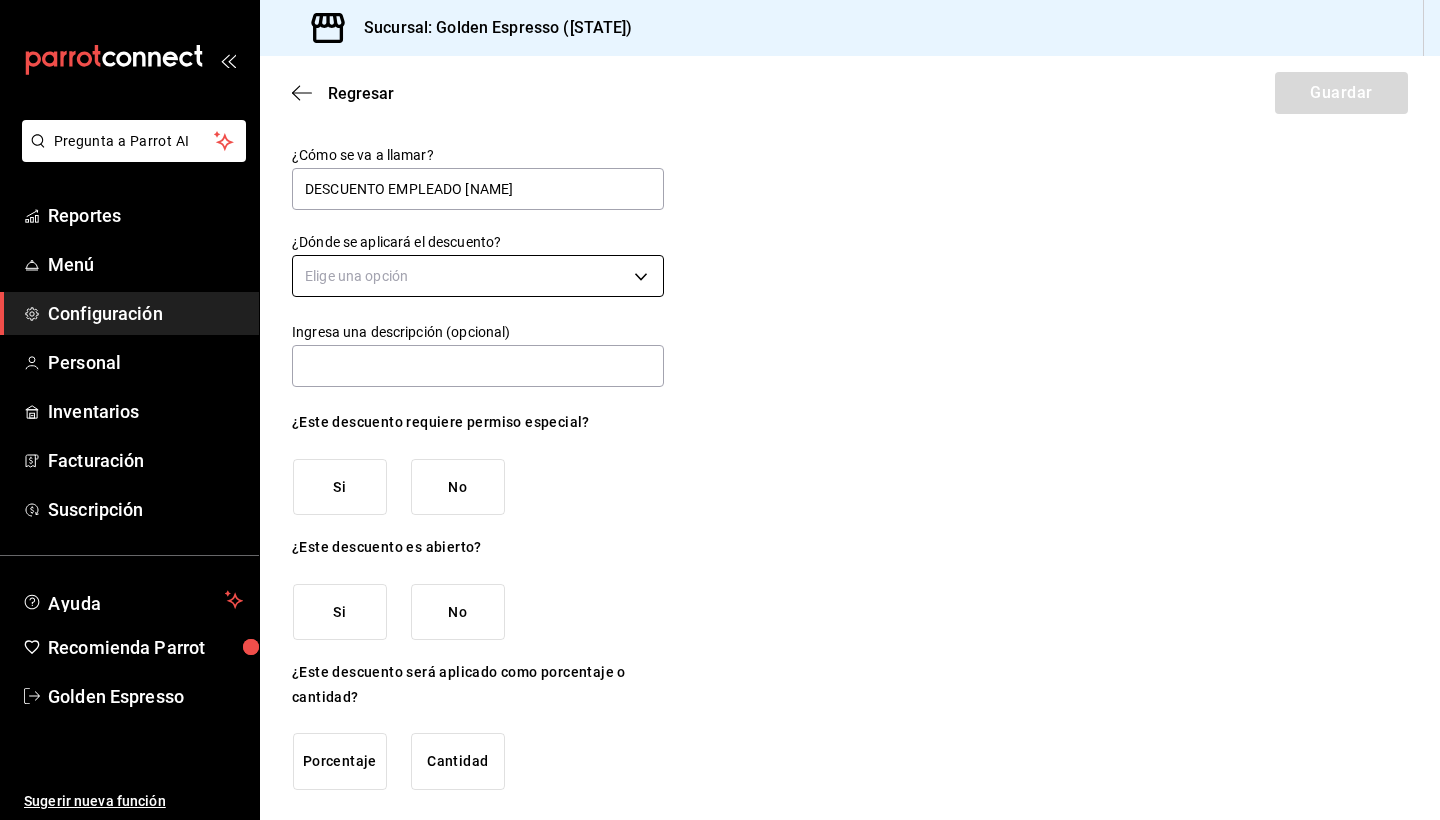 click on "Pregunta a Parrot AI Reportes   Menú   Configuración   Personal   Inventarios   Facturación   Suscripción   Ayuda Recomienda Parrot   Golden Espresso   Sugerir nueva función   Sucursal: Golden Espresso ([STATE]) Regresar Guardar ¿Cómo se va a llamar? DESCUENTO EMPLEADO [NAME] ¿Dónde se aplicará el descuento? Elige una opción Ingresa una descripción (opcional) ¿Este descuento requiere permiso especial? Si No ¿Este descuento es abierto? Si No ¿Este descuento será aplicado como porcentaje o cantidad? Porcentaje Cantidad GANA 1 MES GRATIS EN TU SUSCRIPCIÓN AQUÍ ¿Recuerdas cómo empezó tu restaurante?
Hoy puedes ayudar a un colega a tener el mismo cambio que tú viviste.
Recomienda Parrot directamente desde tu Portal Administrador.
Es fácil y rápido.
🎁 Por cada restaurante que se una, ganas 1 mes gratis. Pregunta a Parrot AI Reportes   Menú   Configuración   Personal   Inventarios   Facturación   Suscripción   Ayuda Recomienda Parrot   Golden Espresso     ([PHONE])" at bounding box center [720, 410] 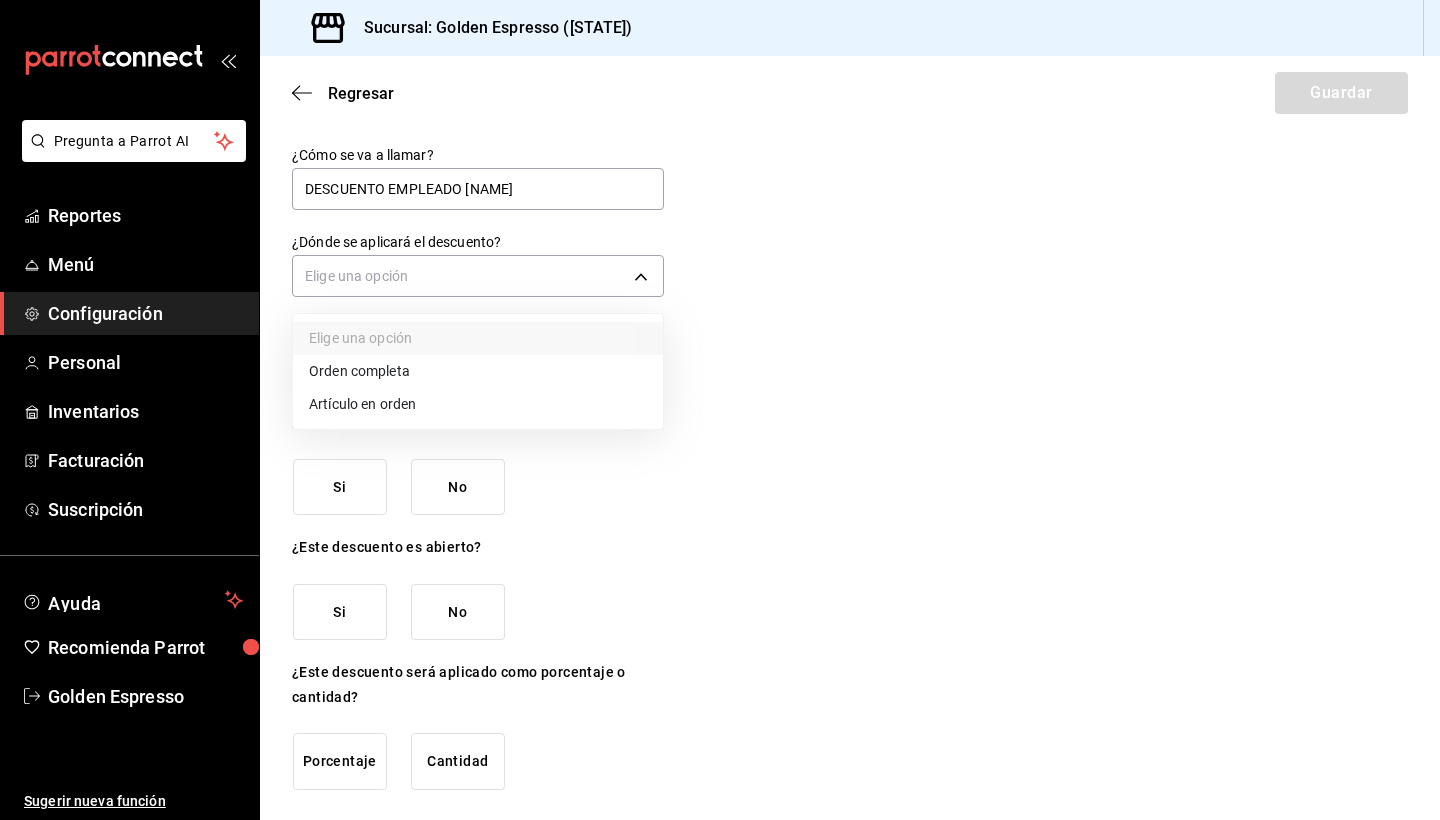 click on "Artículo en orden" at bounding box center [478, 404] 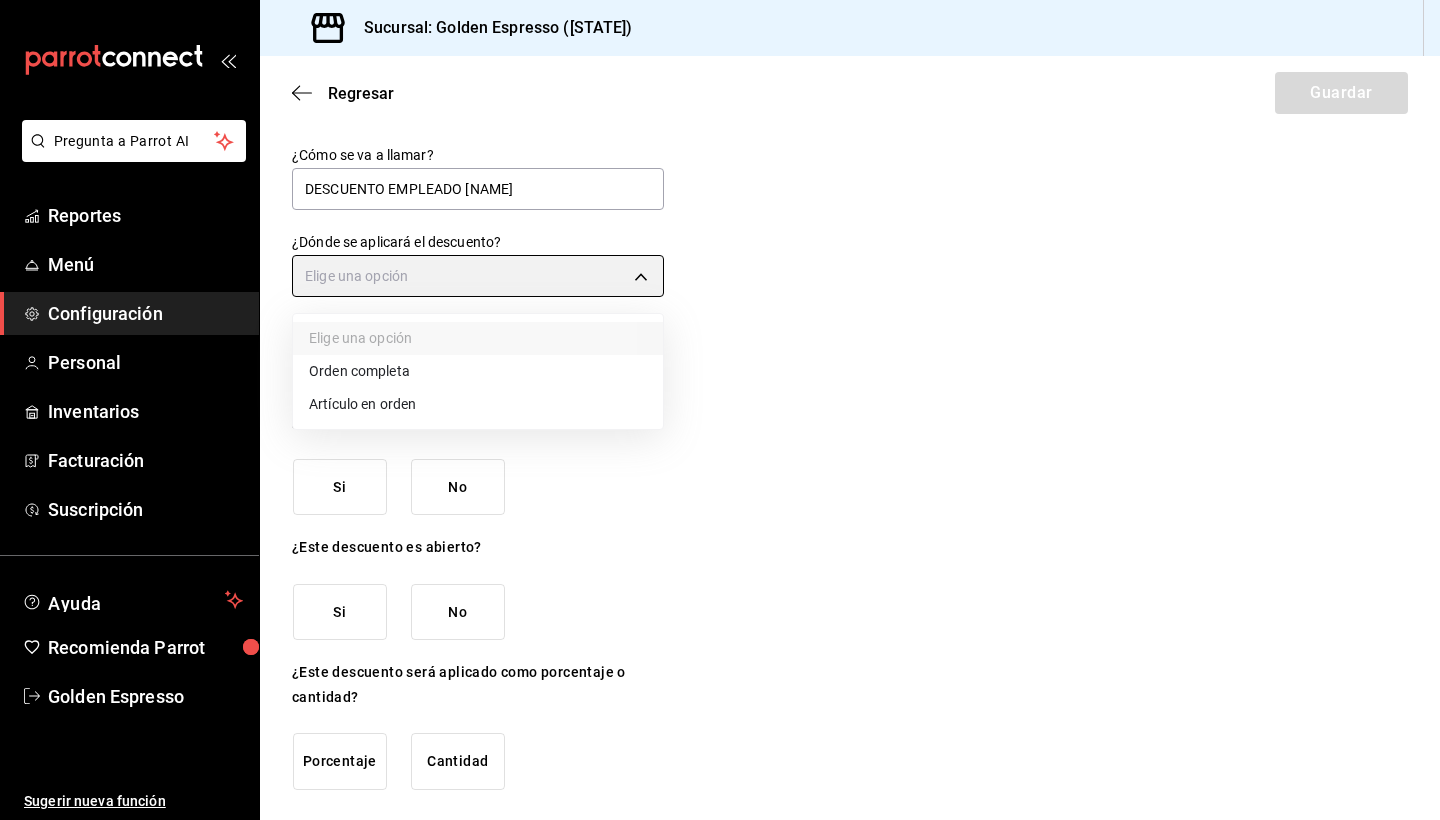 type on "ORDER_ITEM" 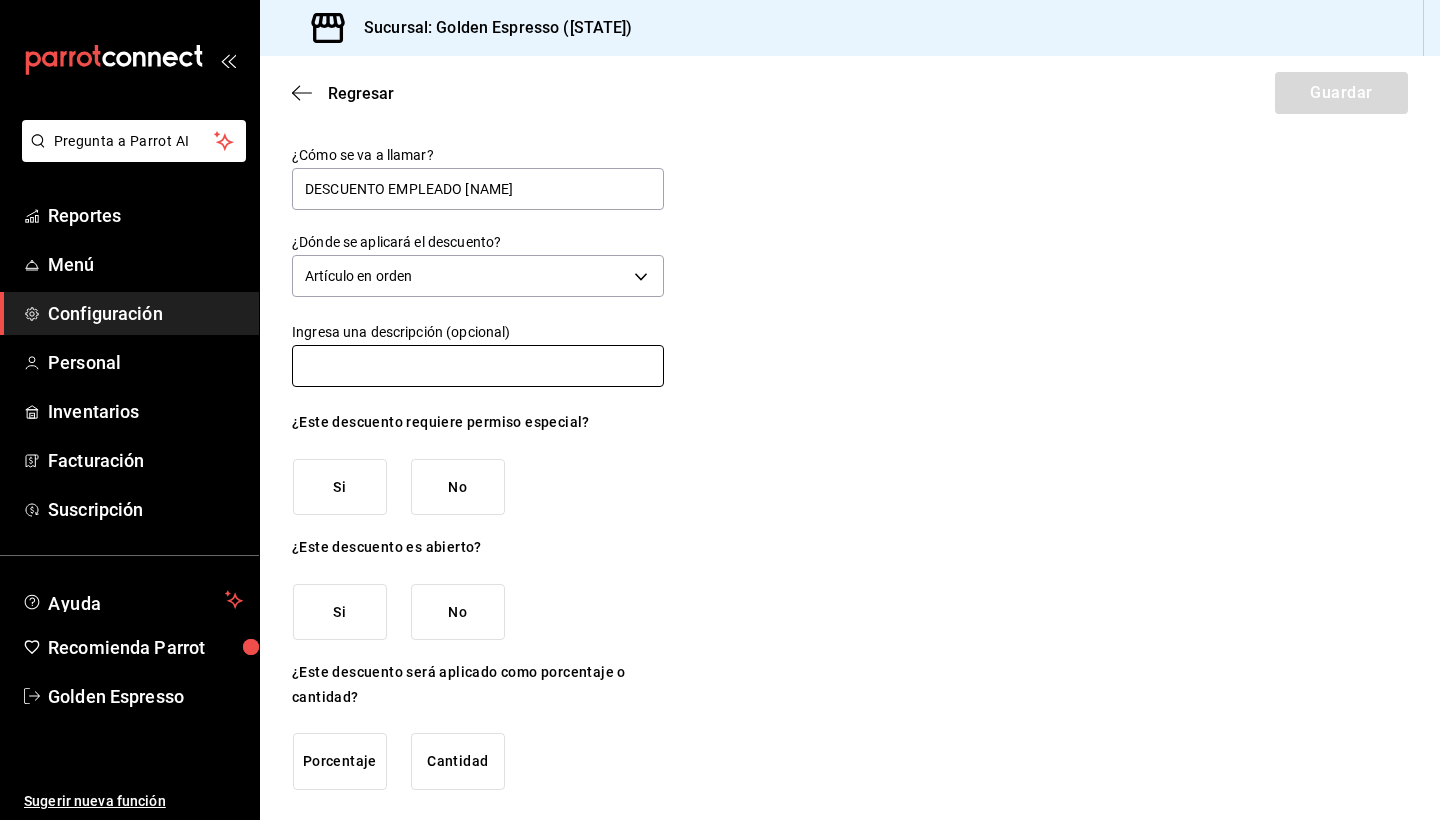 click at bounding box center (478, 366) 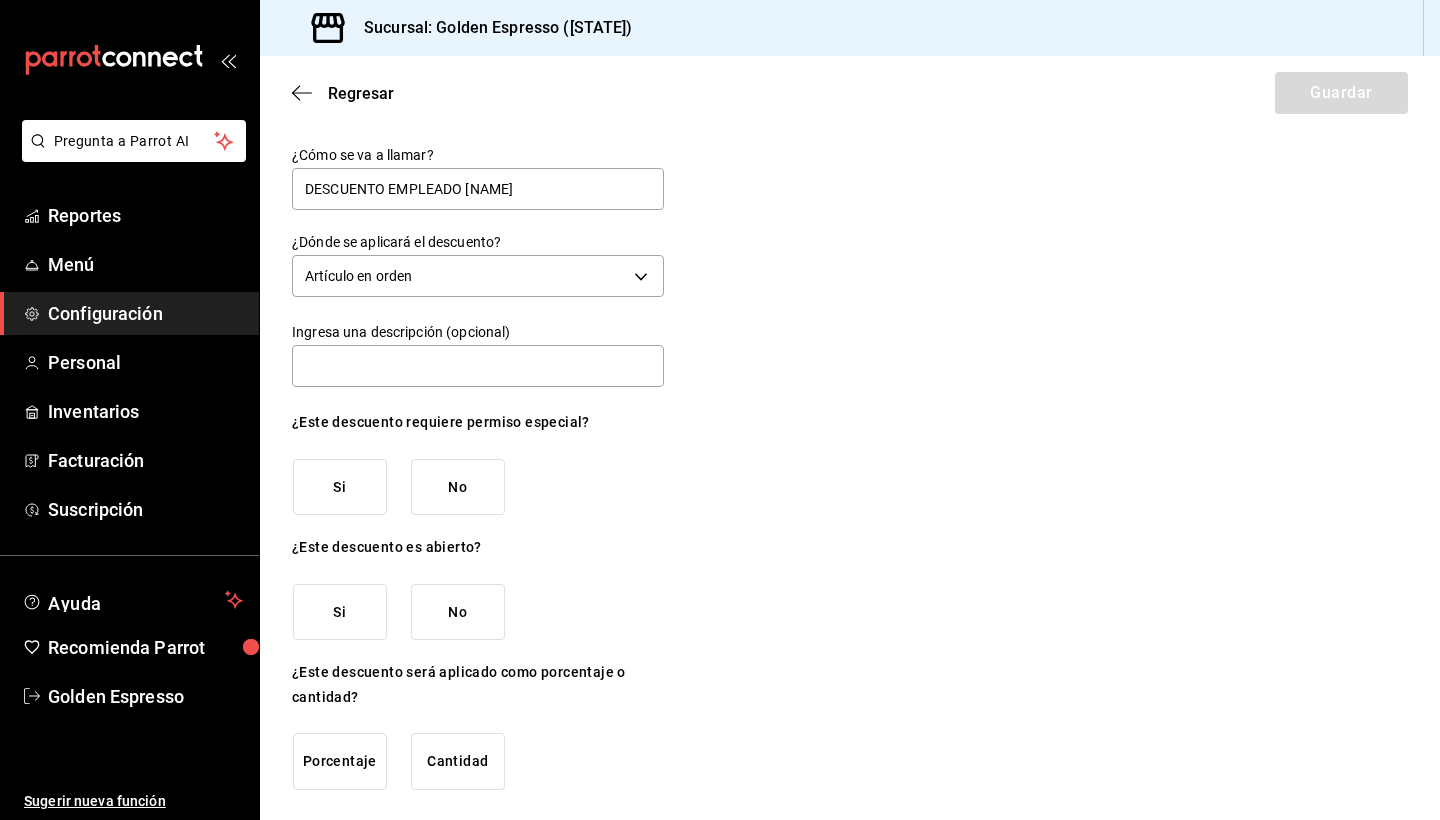 click on "¿Cómo se va a llamar? DESCUENTO EMPLEADO [NAME] ¿Dónde se aplicará el descuento? Artículo en orden ORDER_ITEM Ingresa una descripción (opcional) ¿Este descuento requiere permiso especial? Si No ¿Este descuento es abierto? Si No ¿Este descuento será aplicado como porcentaje o cantidad? Porcentaje Cantidad" at bounding box center (850, 468) 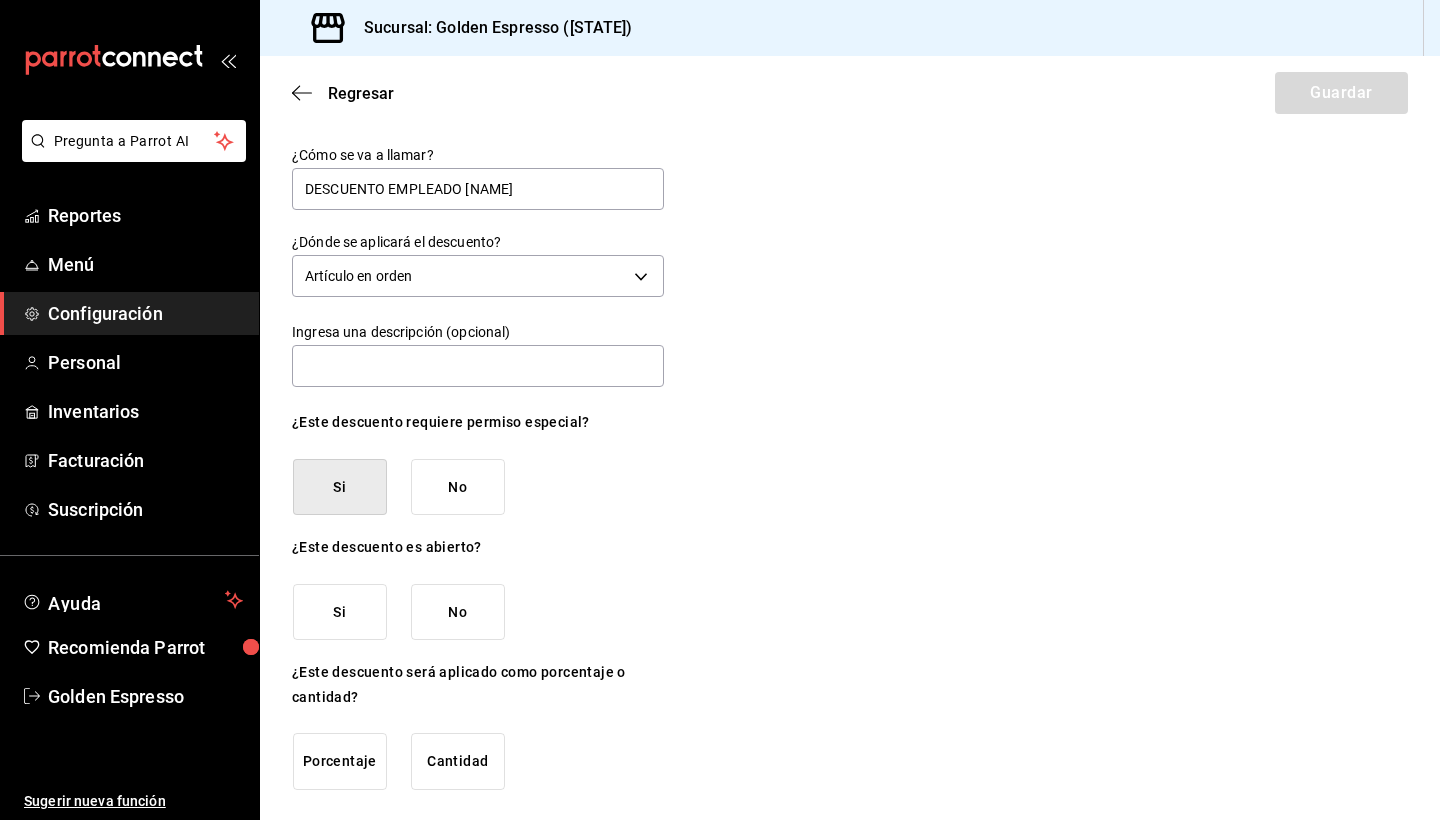 scroll, scrollTop: 0, scrollLeft: 0, axis: both 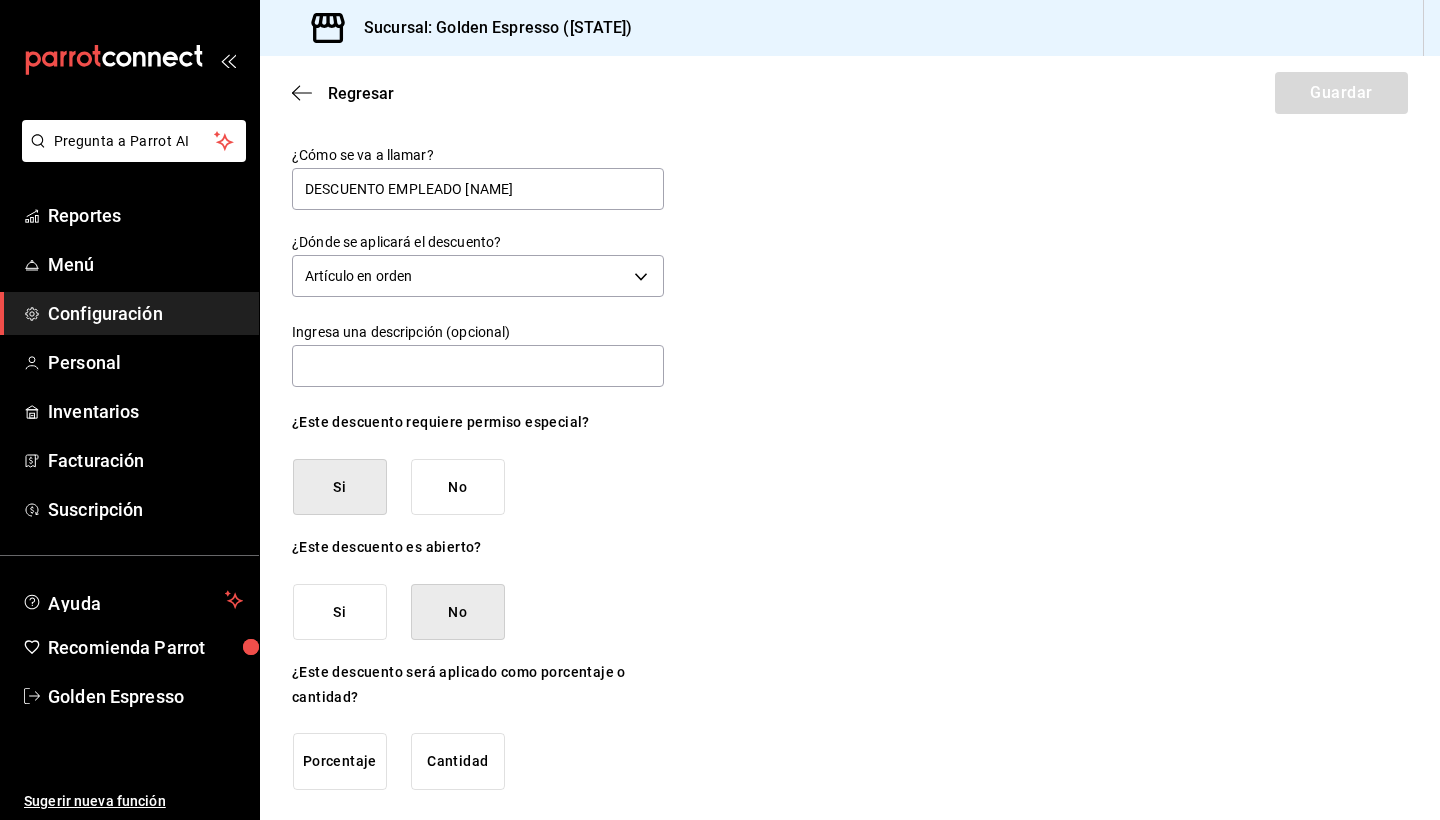 click on "Porcentaje" at bounding box center (340, 761) 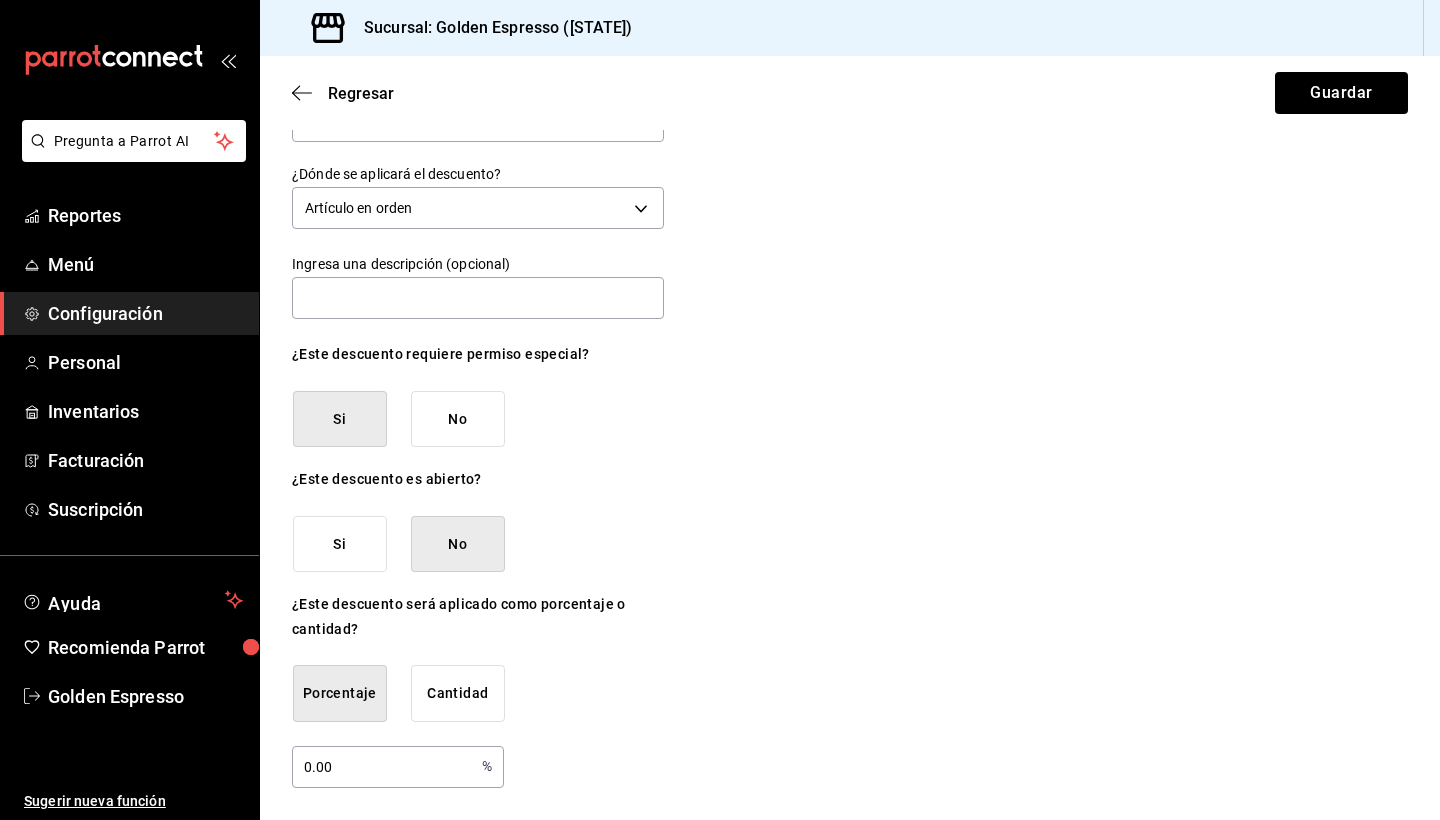 scroll, scrollTop: 68, scrollLeft: 0, axis: vertical 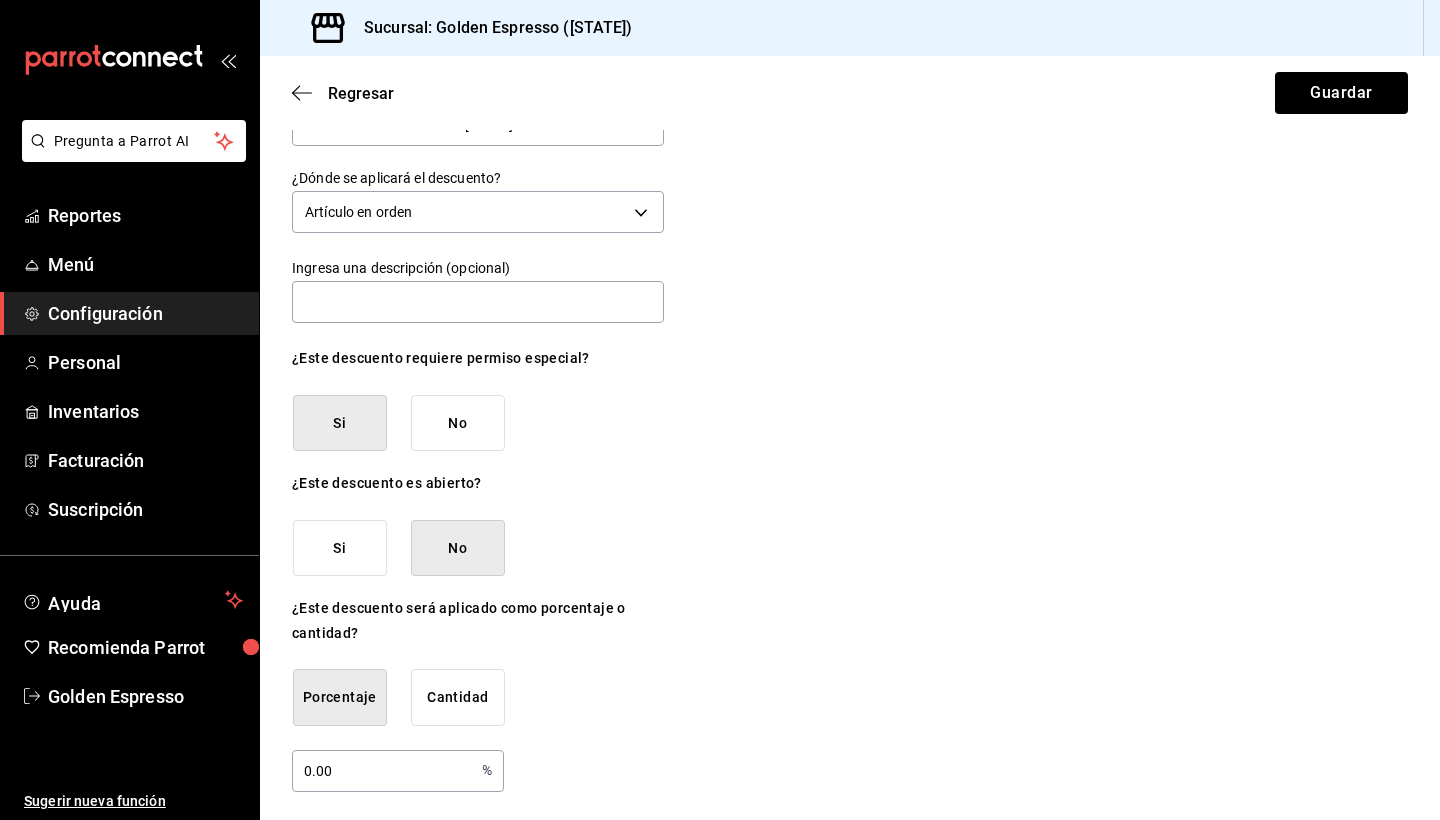 click on "0.00" at bounding box center [383, 770] 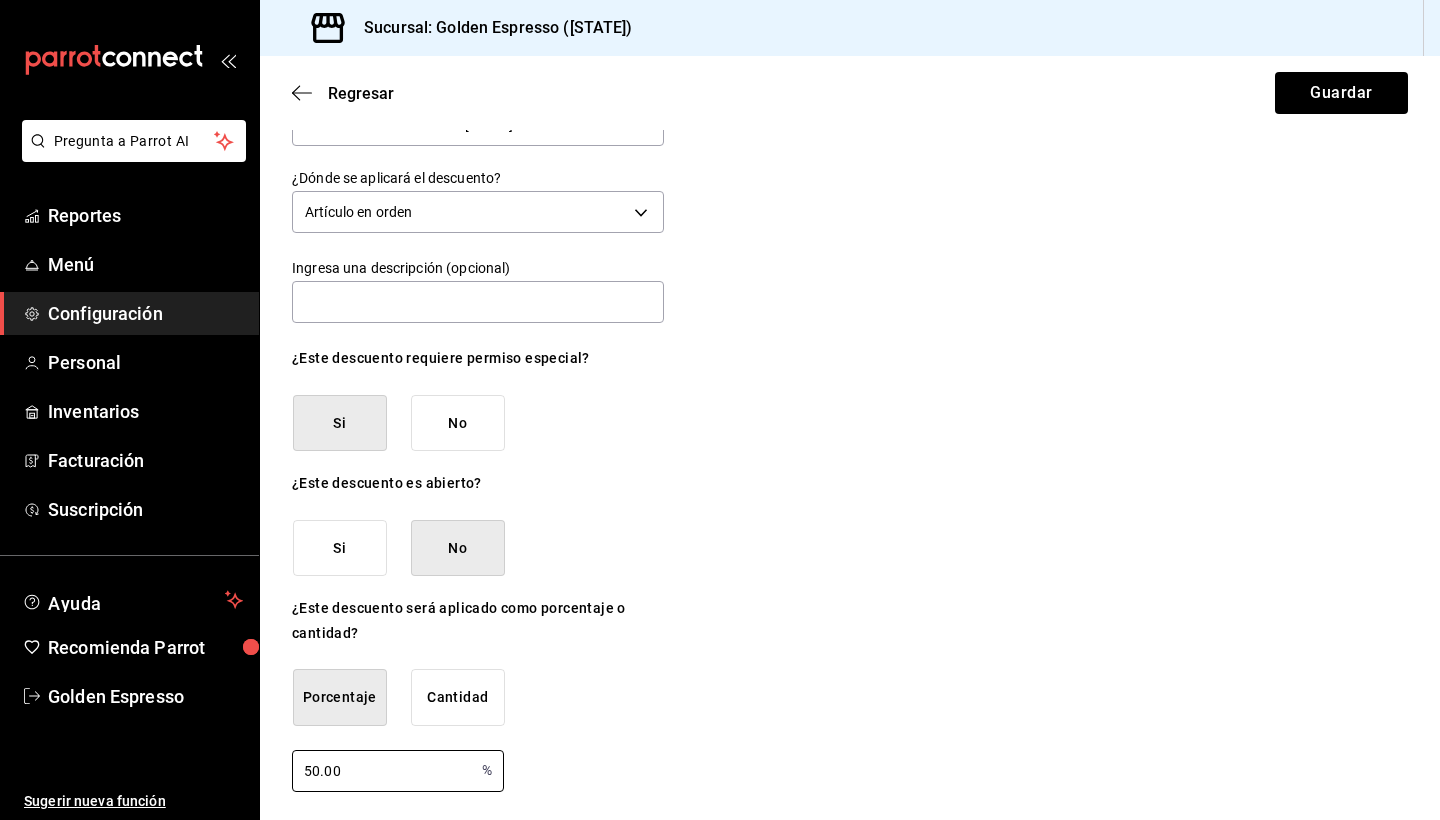 type on "50.00" 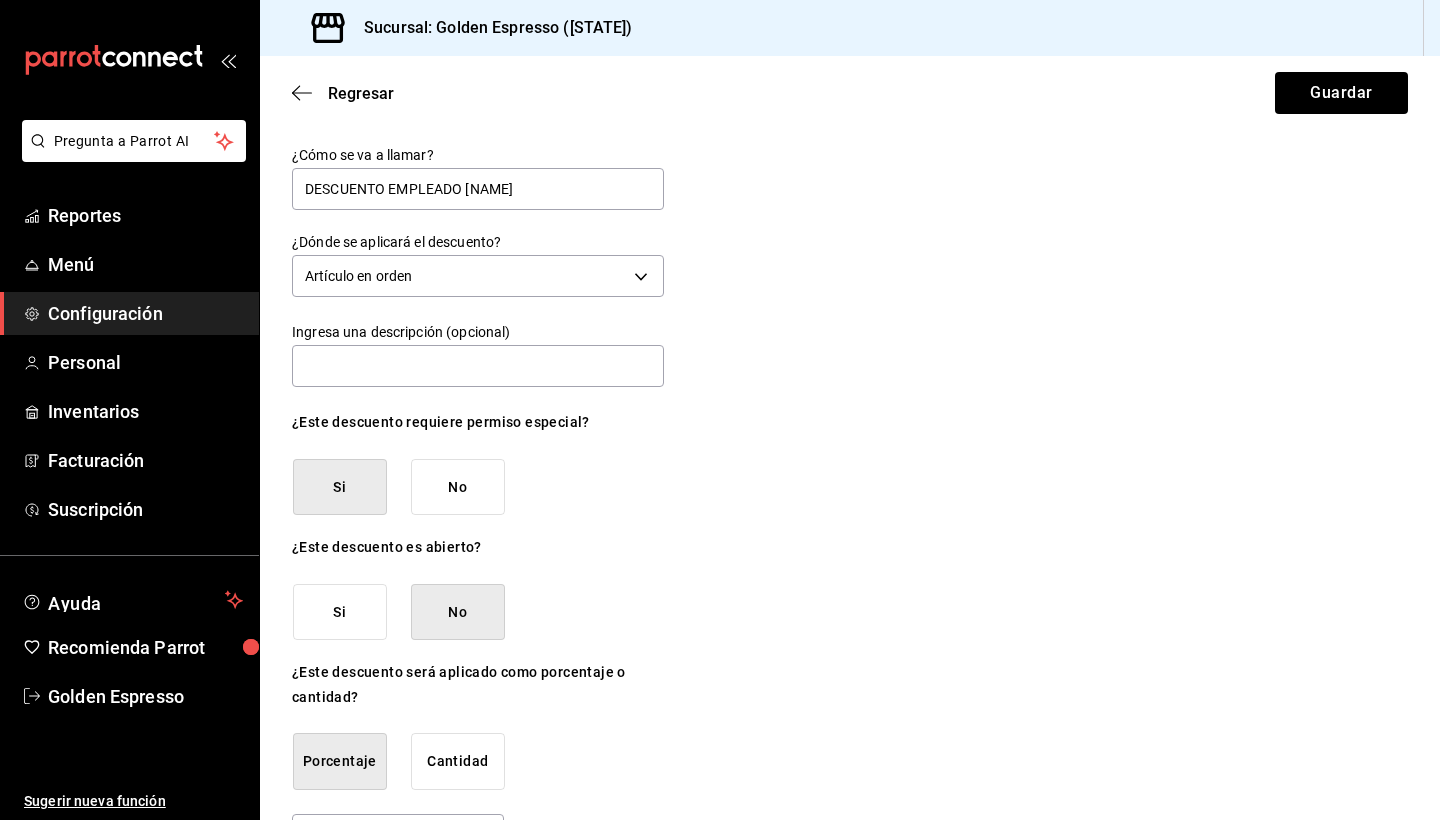 scroll, scrollTop: 0, scrollLeft: 0, axis: both 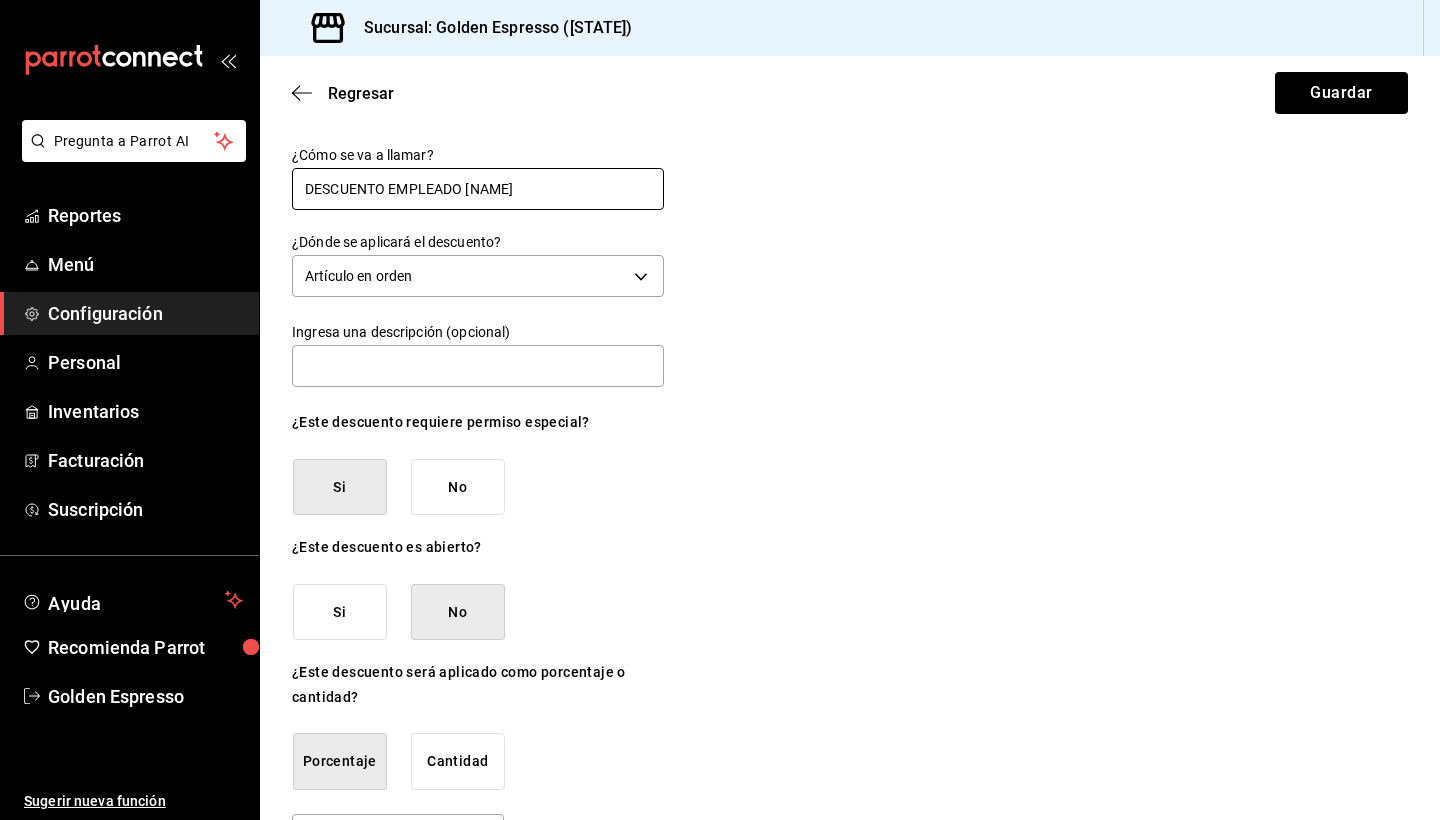 click on "DESCUENTO EMPLEADO [NAME]" at bounding box center (478, 189) 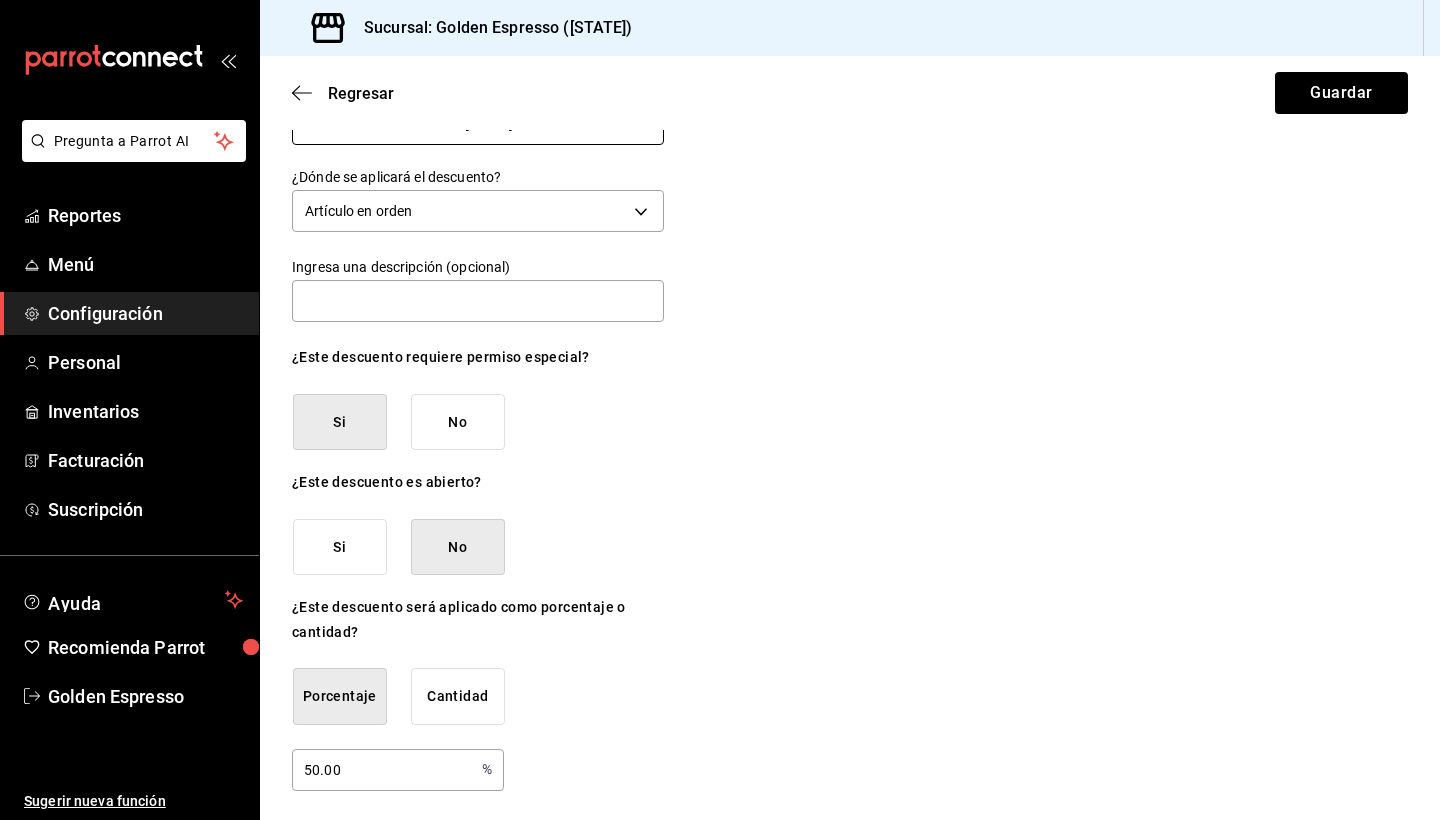 scroll, scrollTop: 64, scrollLeft: 0, axis: vertical 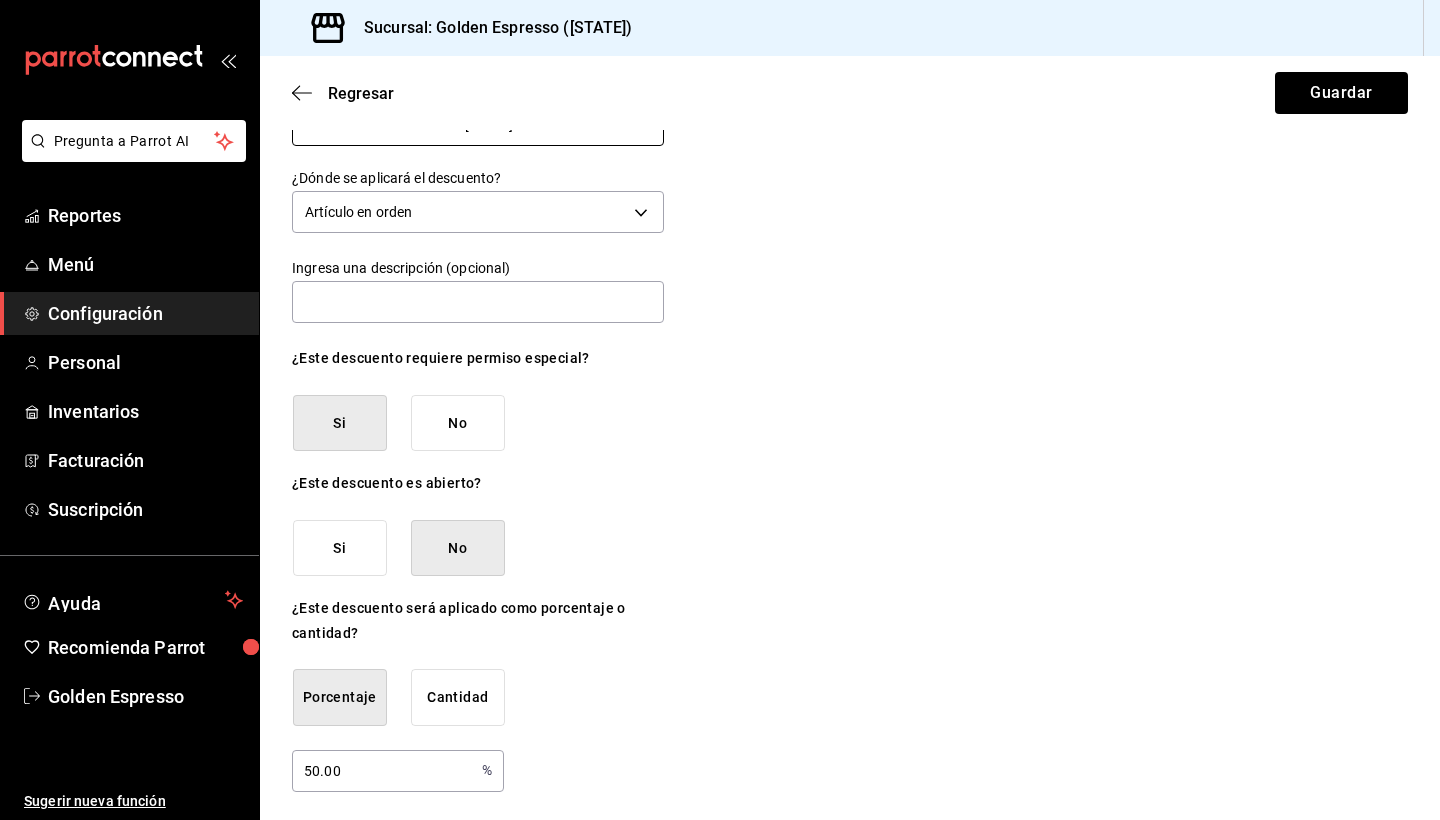 type on "DESCUENTO EMPLEADO [NAME] 50%" 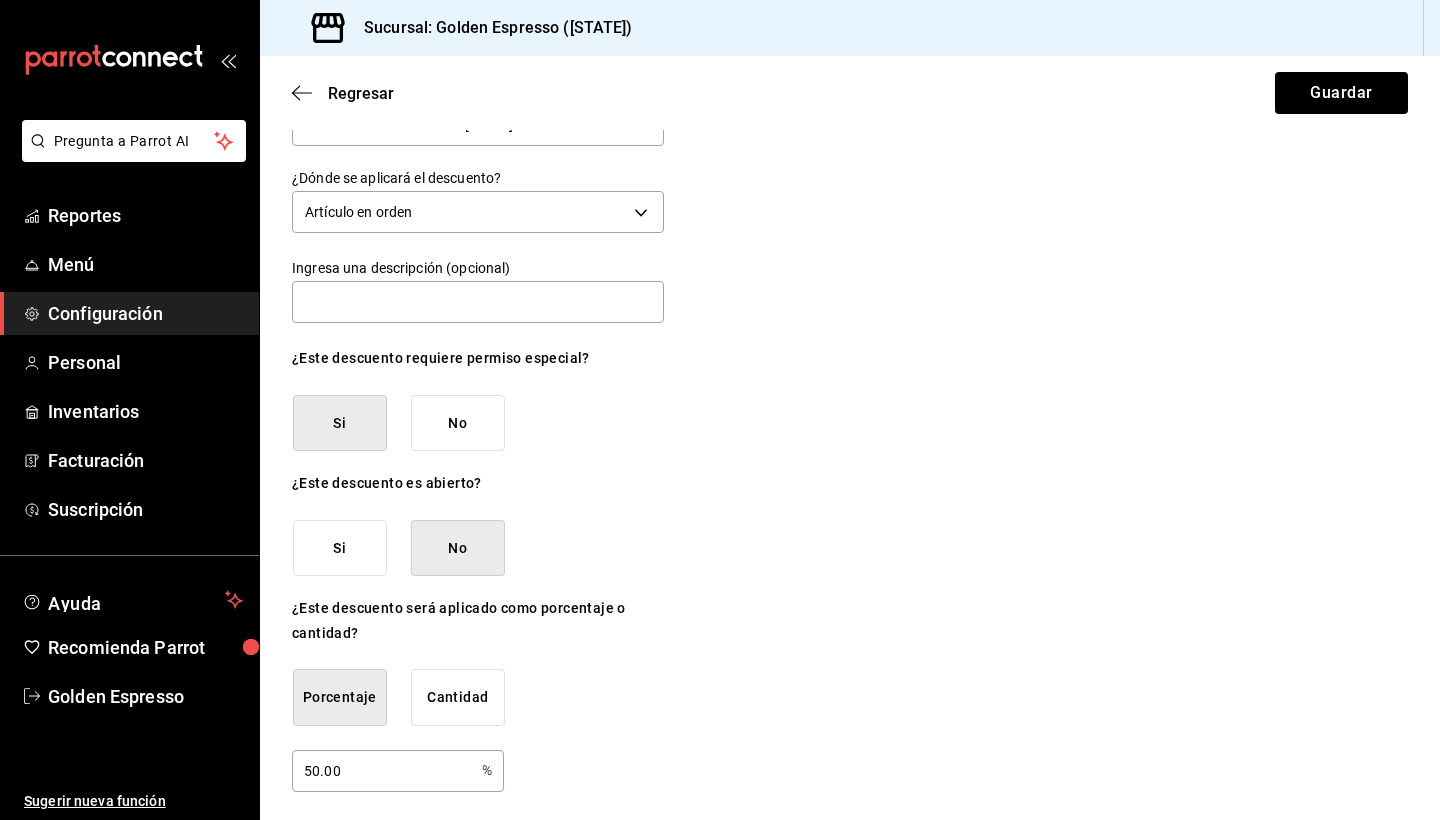 click on "Si" at bounding box center [340, 423] 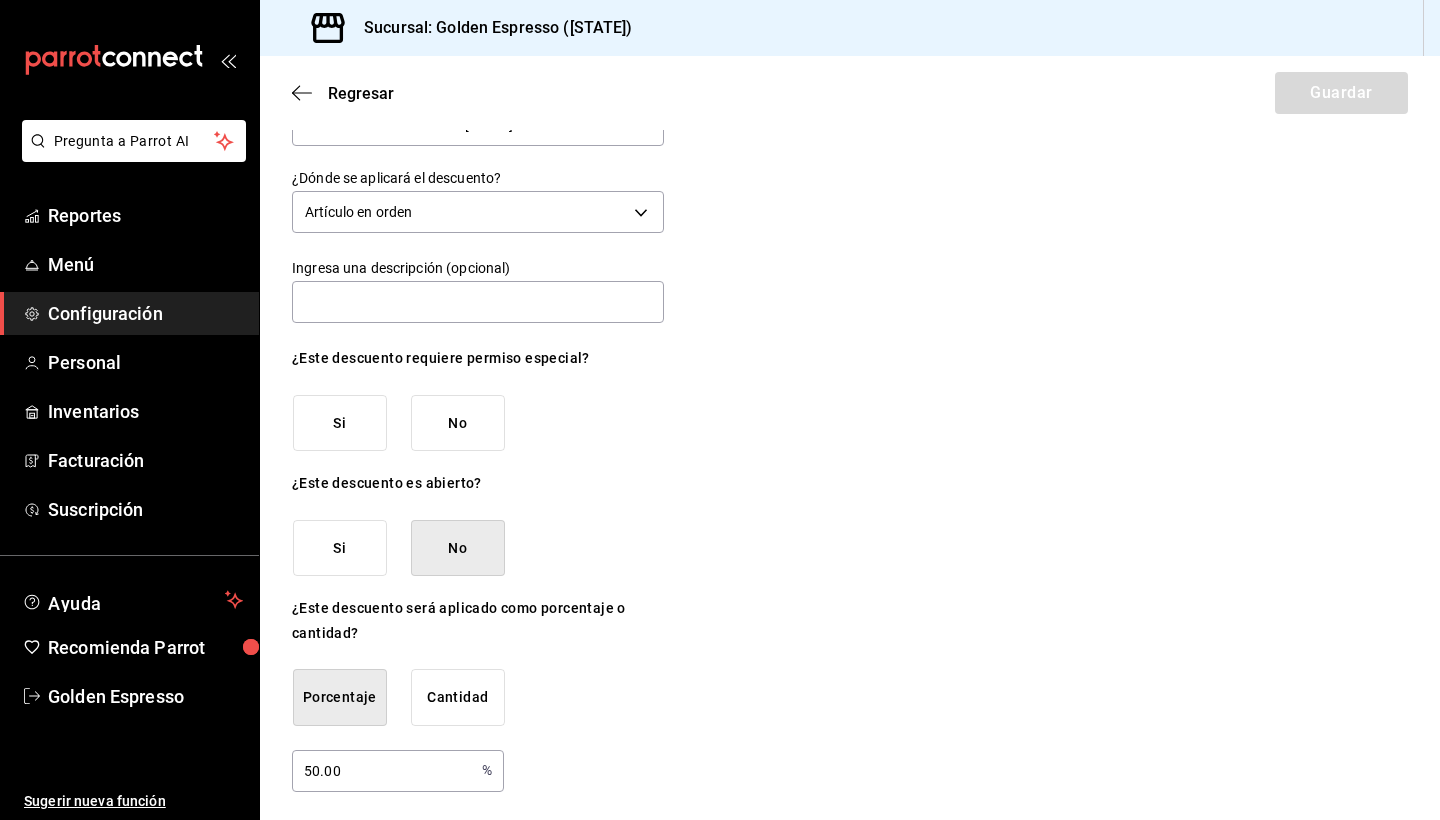 click on "Si" at bounding box center (340, 423) 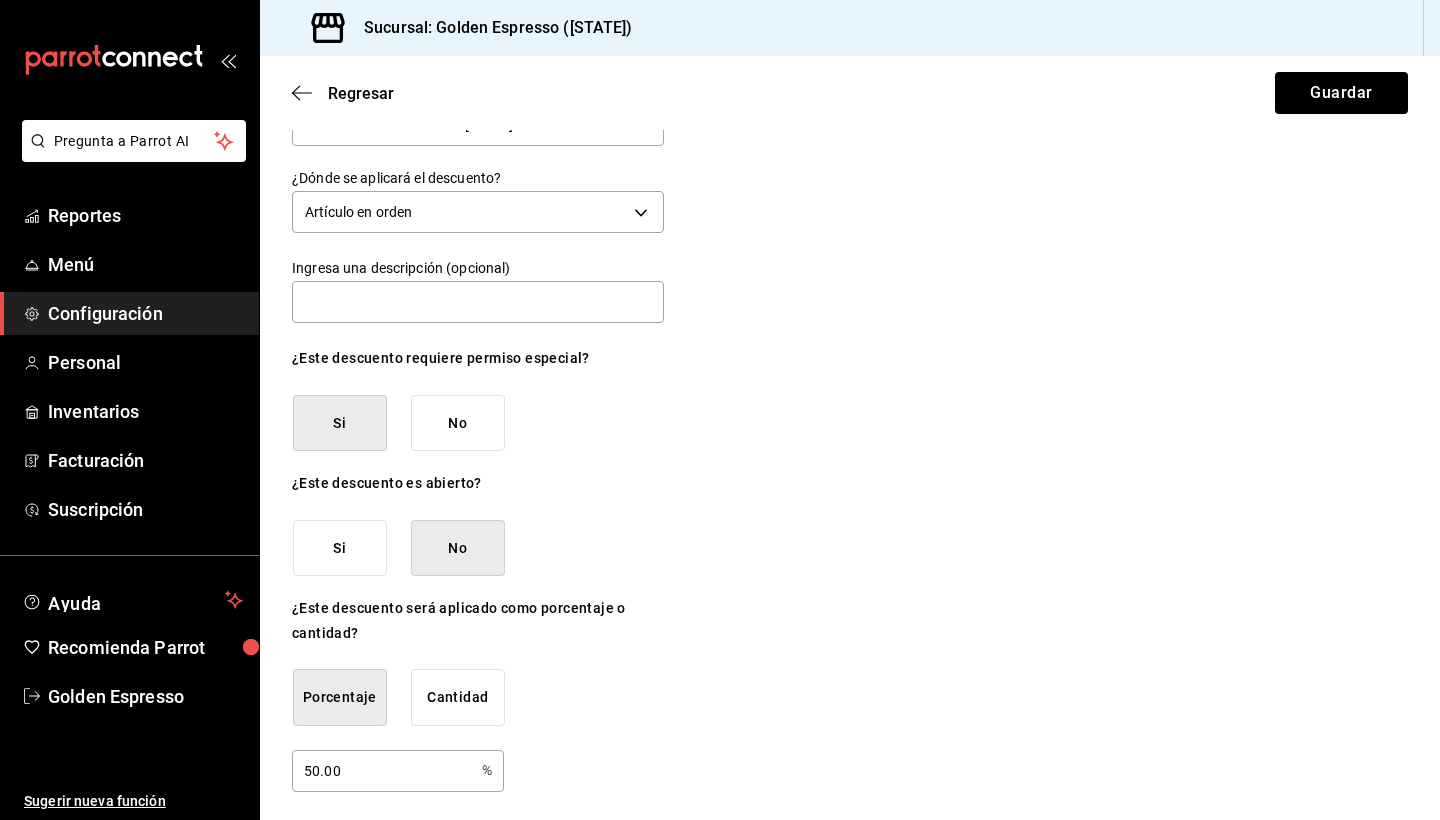 scroll, scrollTop: 0, scrollLeft: 0, axis: both 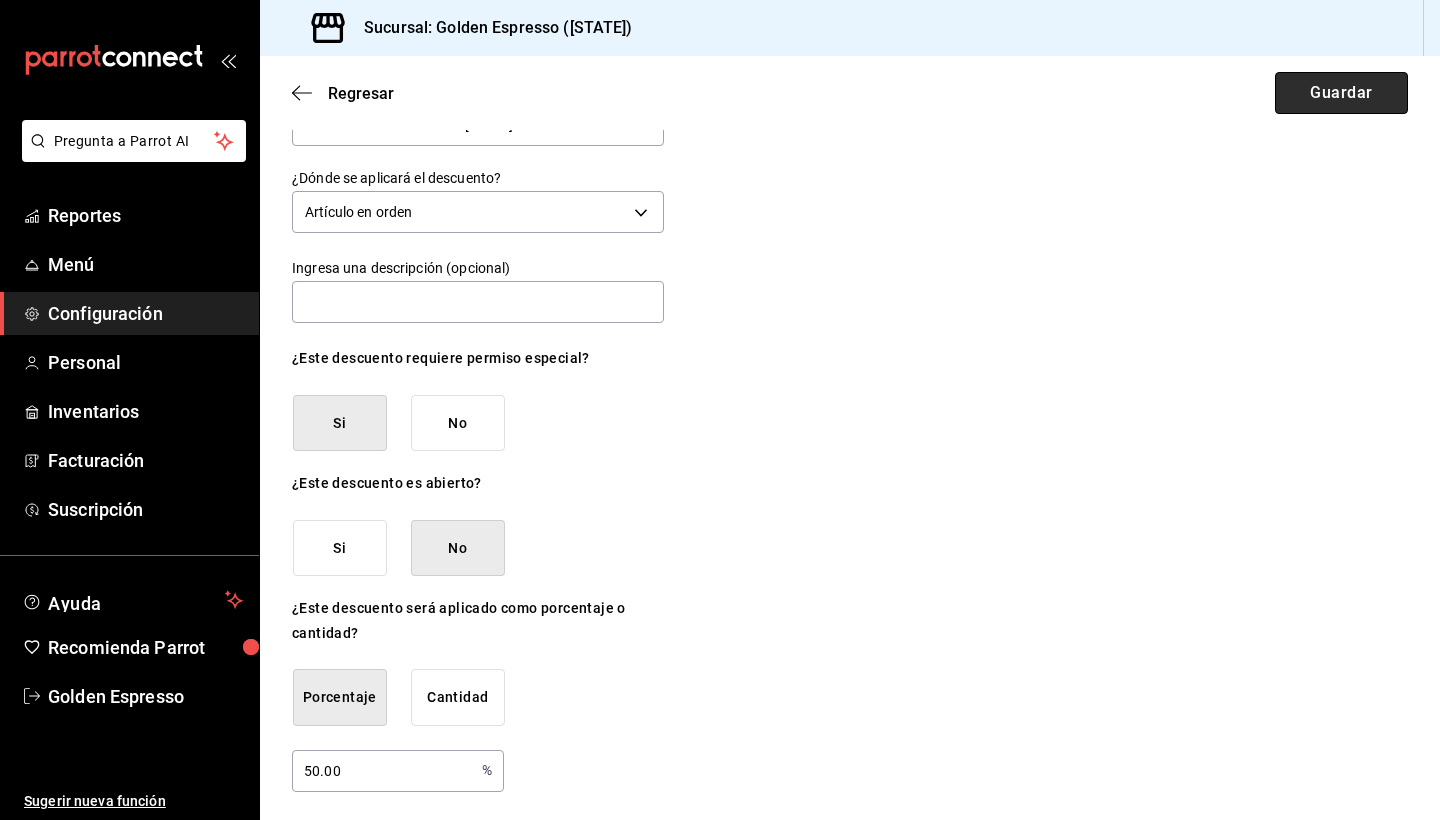 click on "Guardar" at bounding box center (1341, 93) 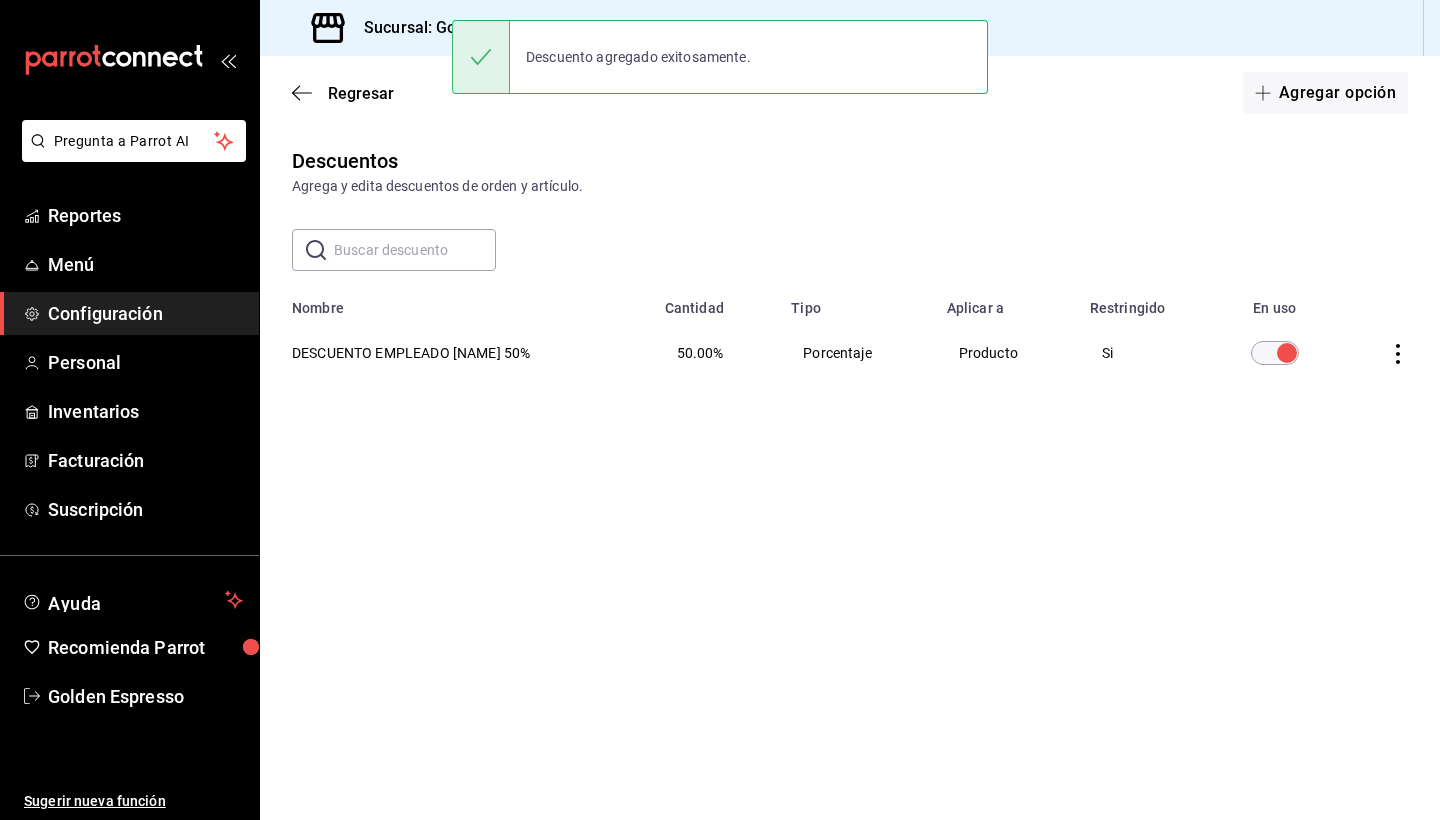 scroll, scrollTop: 0, scrollLeft: 0, axis: both 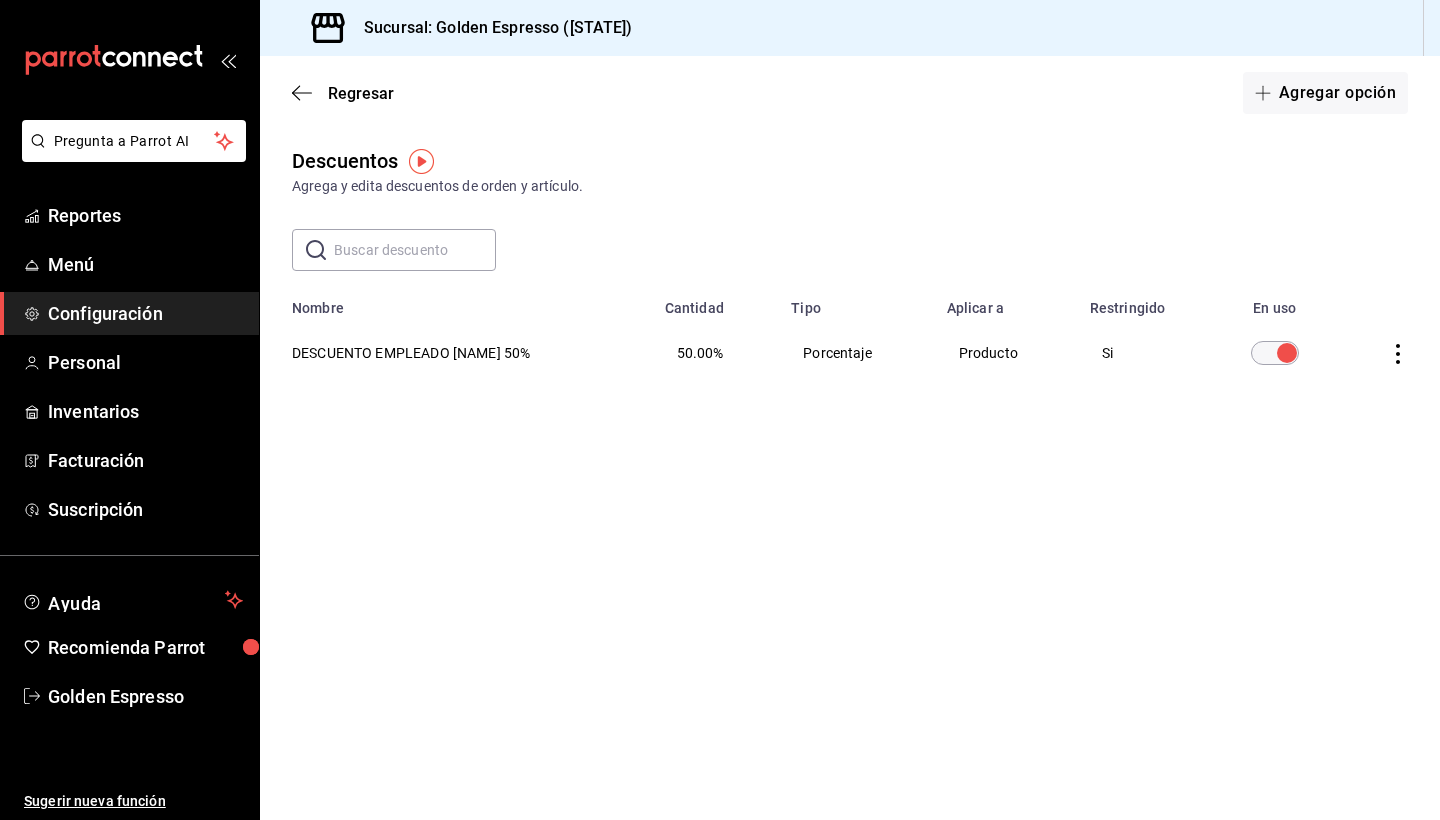 click at bounding box center [1389, 353] 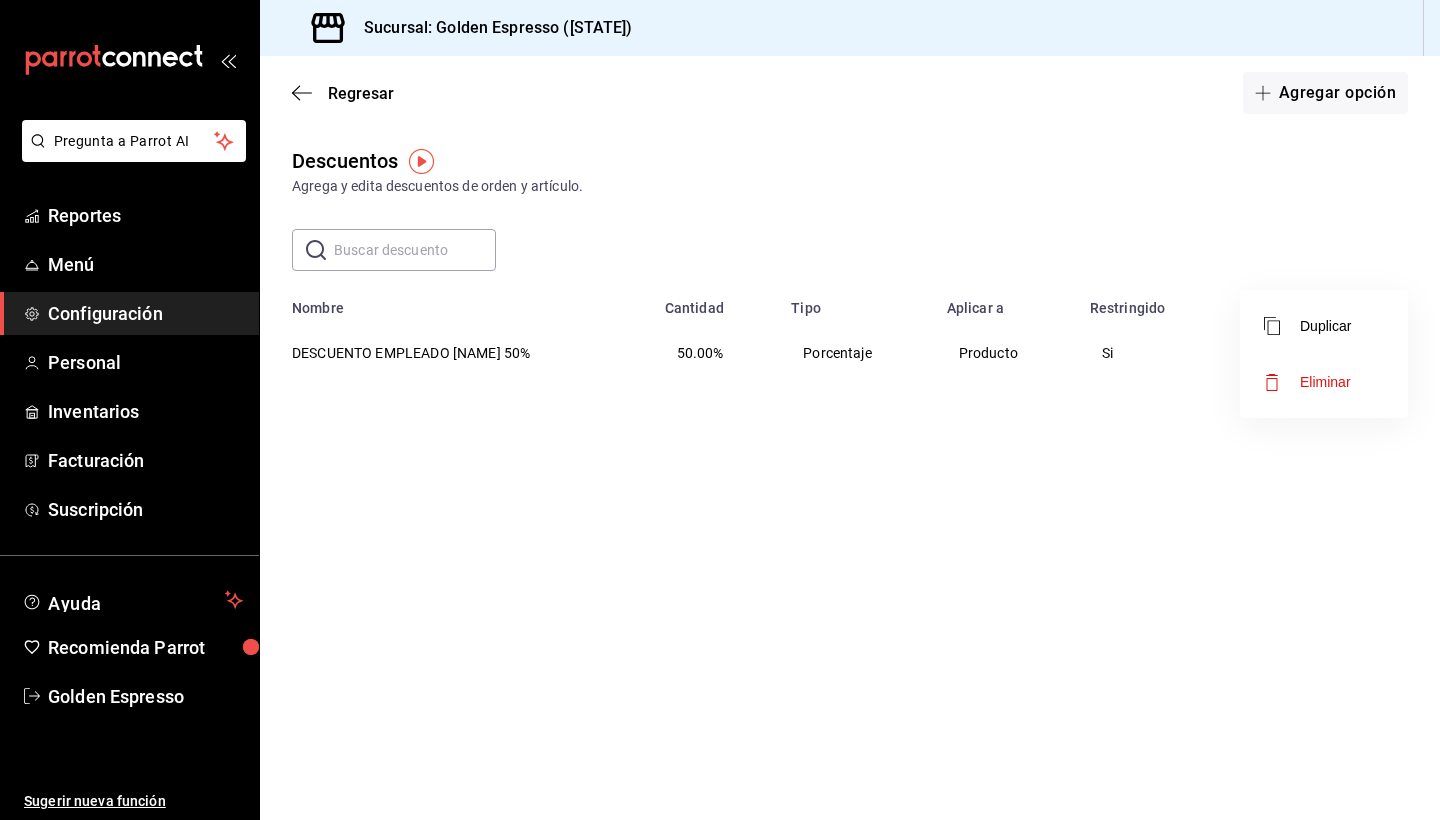 click at bounding box center (720, 410) 